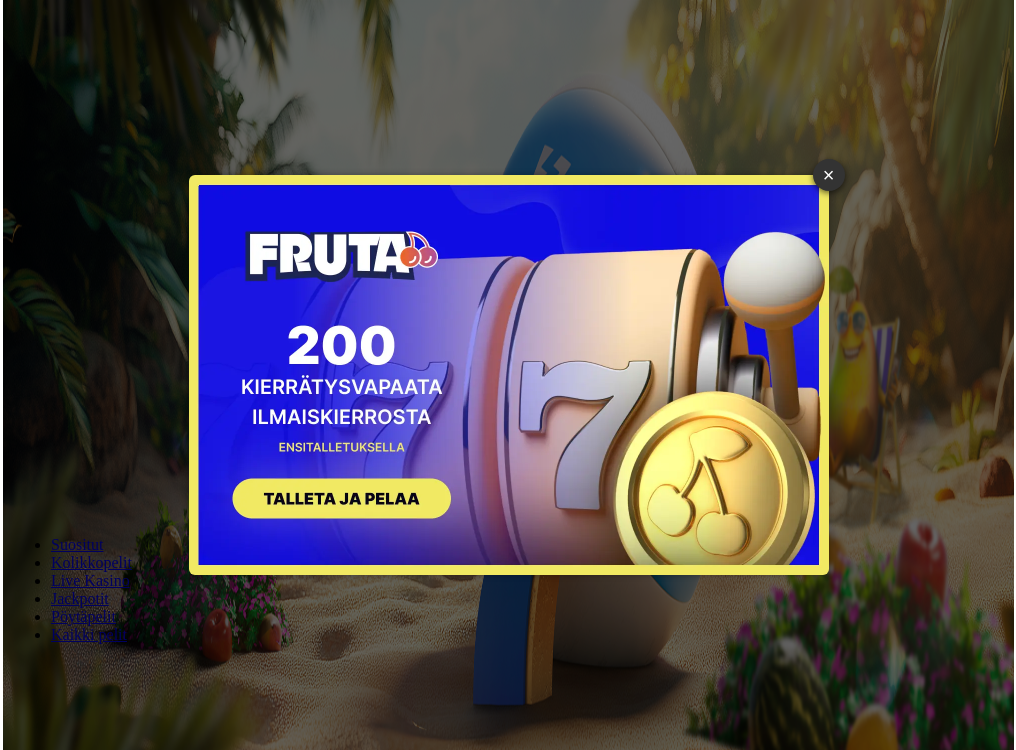 scroll, scrollTop: 0, scrollLeft: 0, axis: both 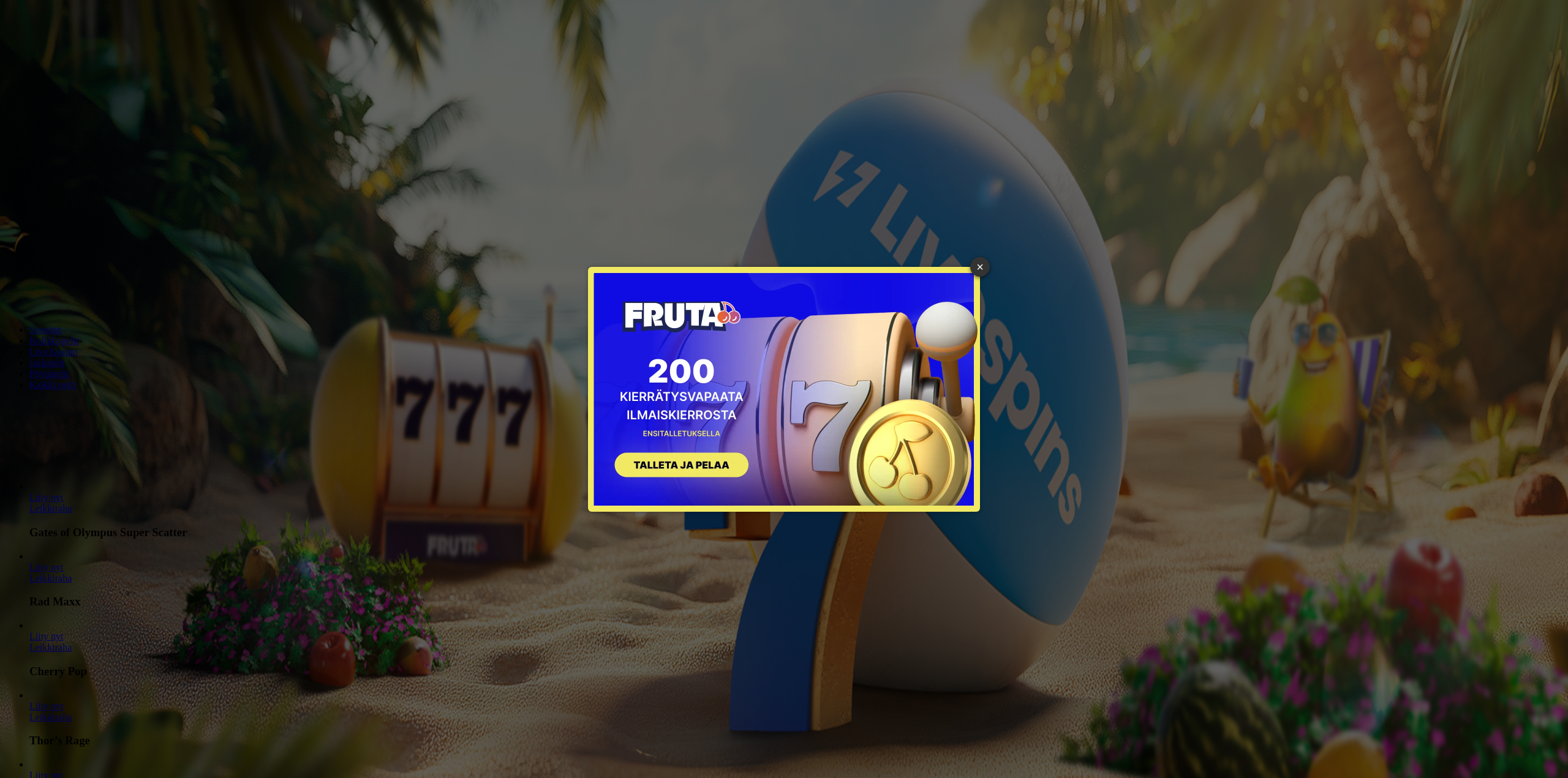 drag, startPoint x: 984, startPoint y: 271, endPoint x: 996, endPoint y: 275, distance: 12.649111 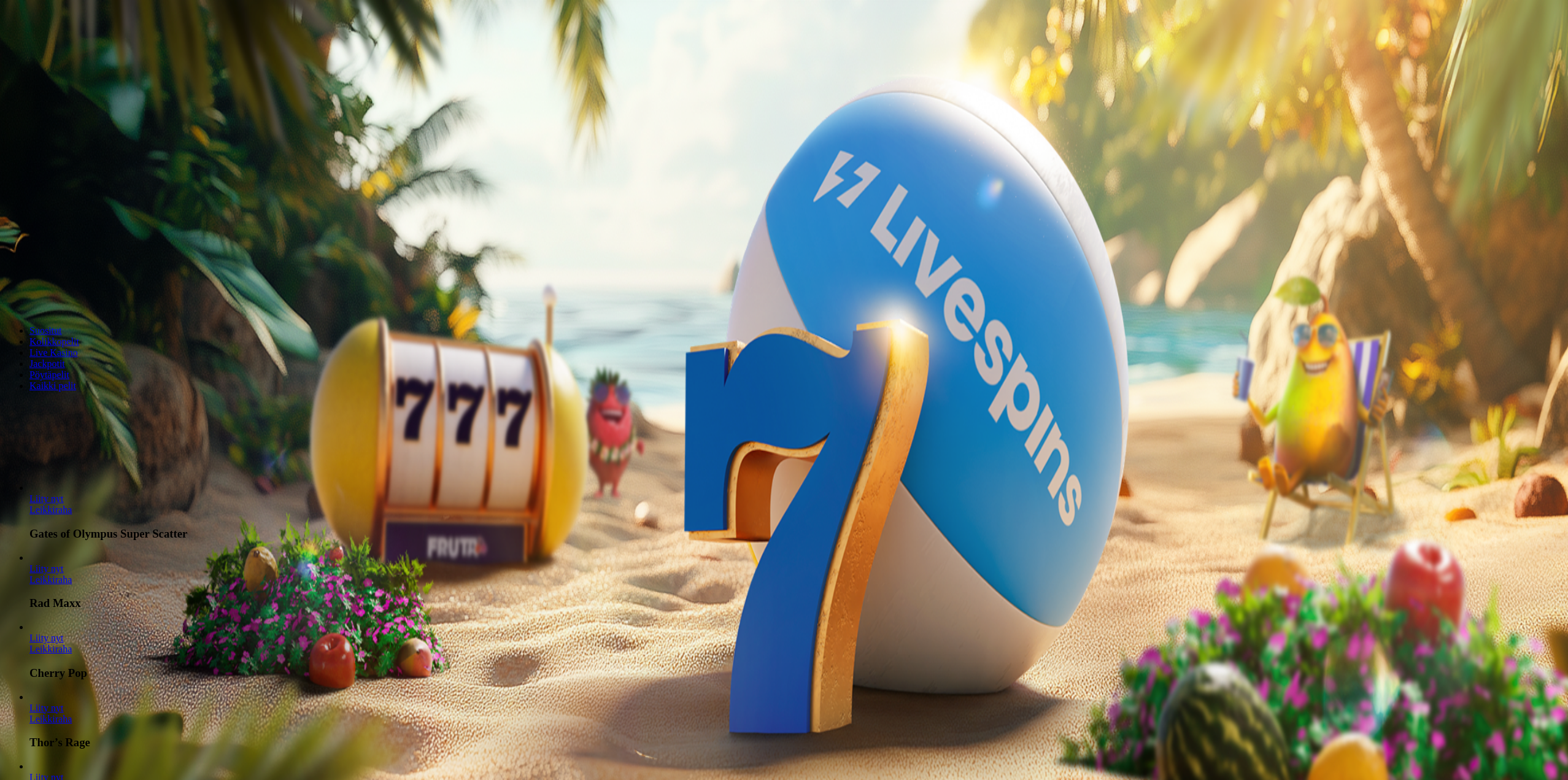 click on "Ymmärrän" at bounding box center (93, 3165) 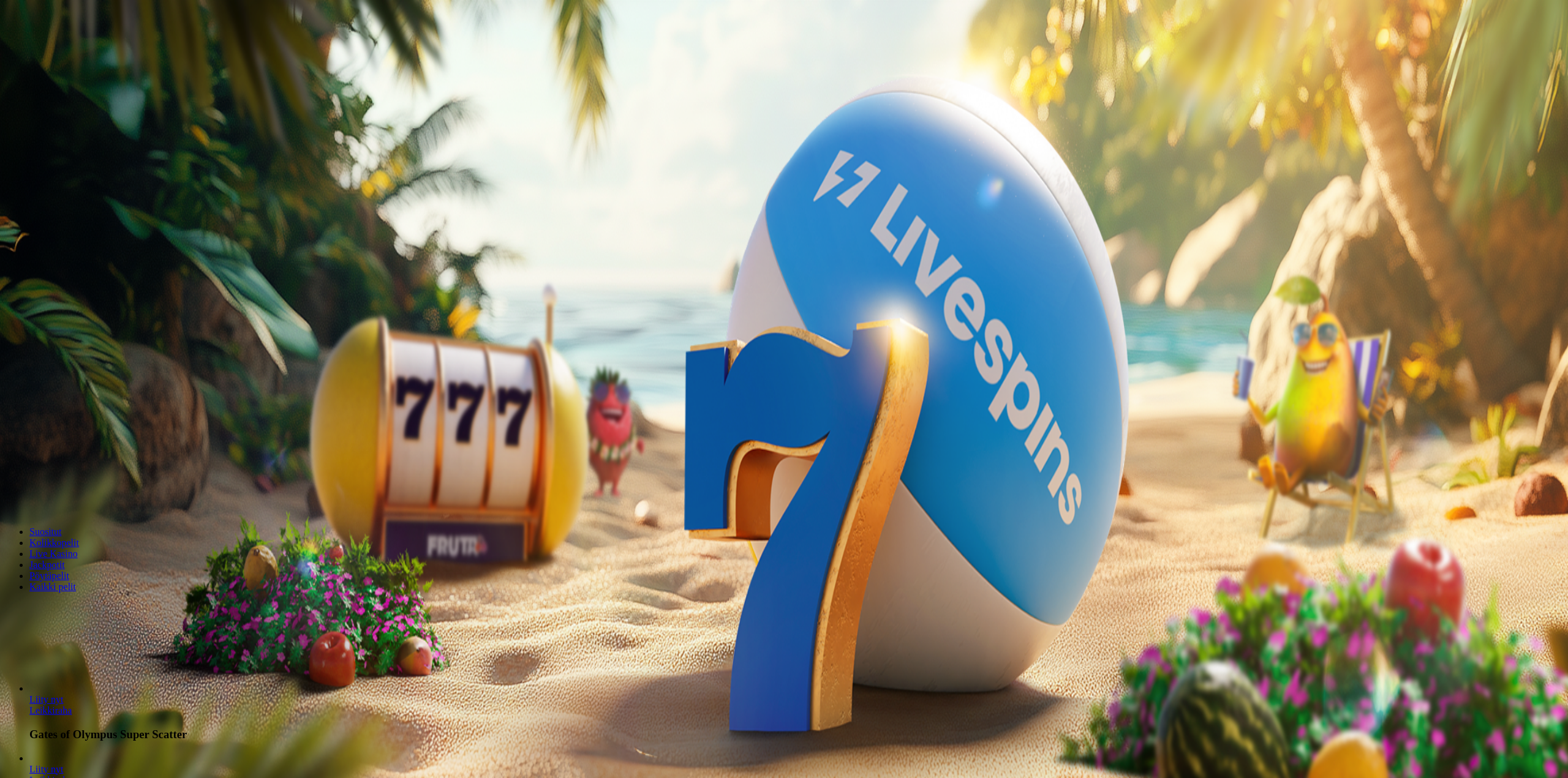 click on "***" at bounding box center [48, 286] 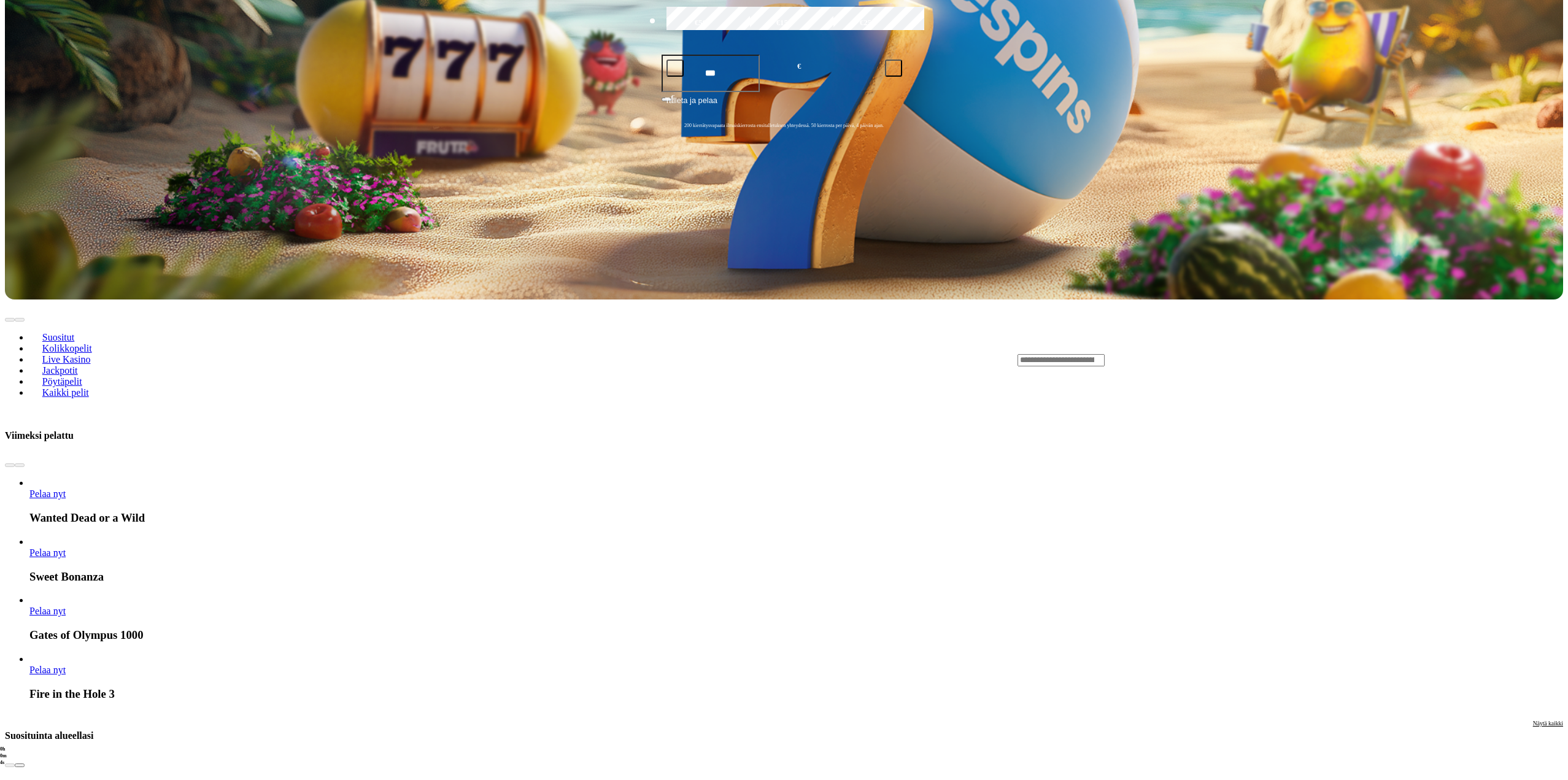 scroll, scrollTop: 552, scrollLeft: 0, axis: vertical 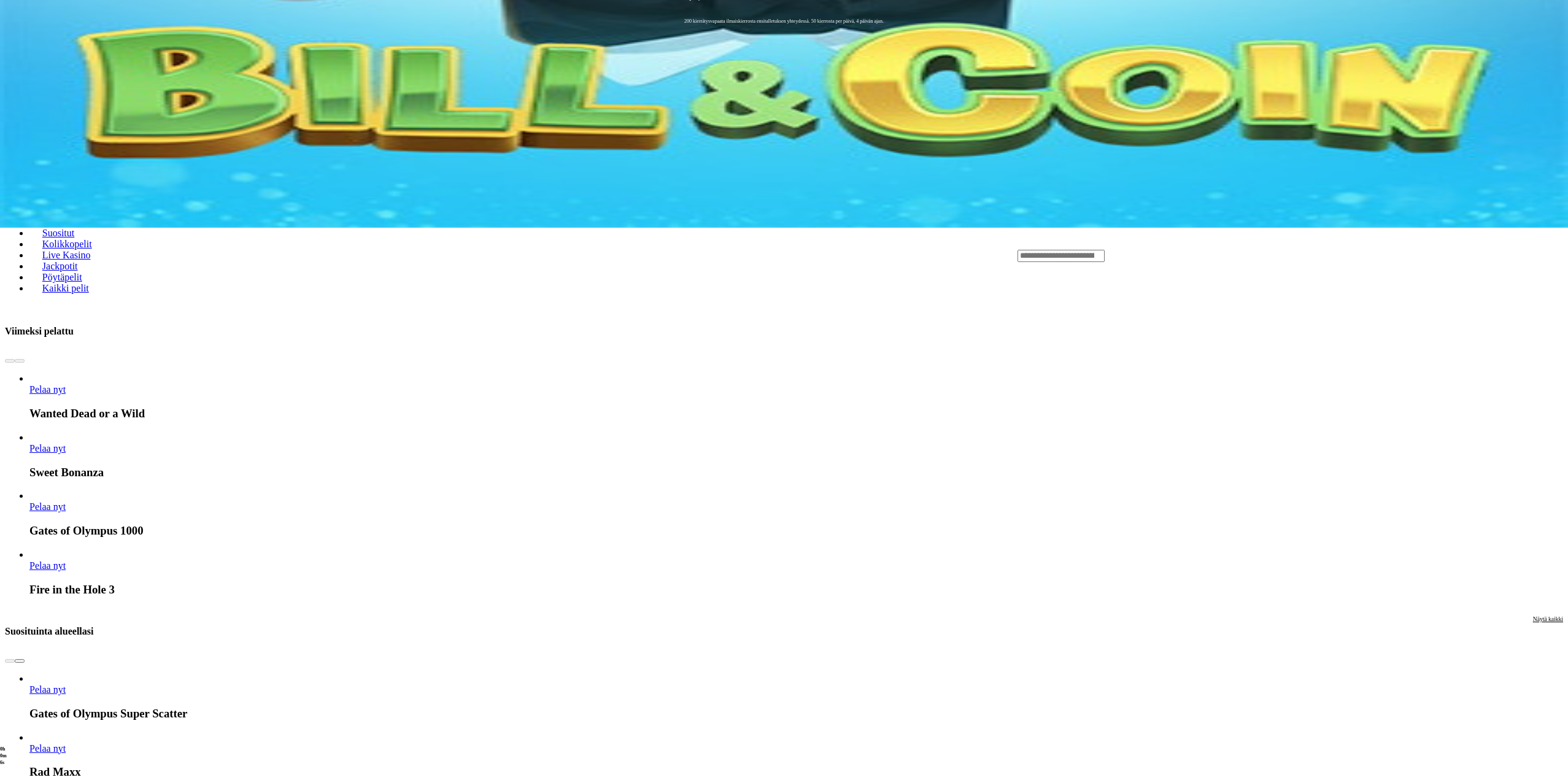 click at bounding box center [20, 661] 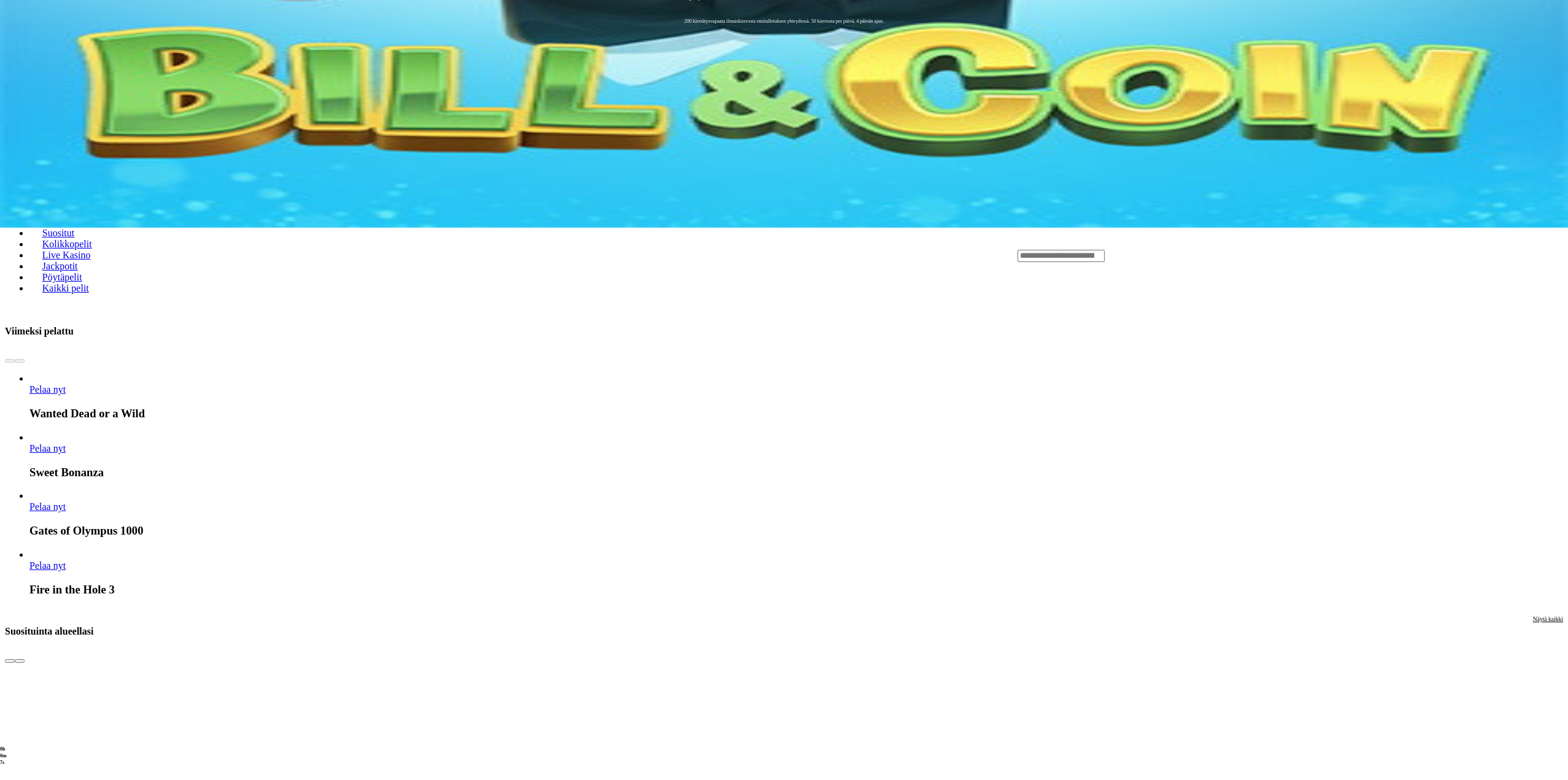 click at bounding box center [20, 661] 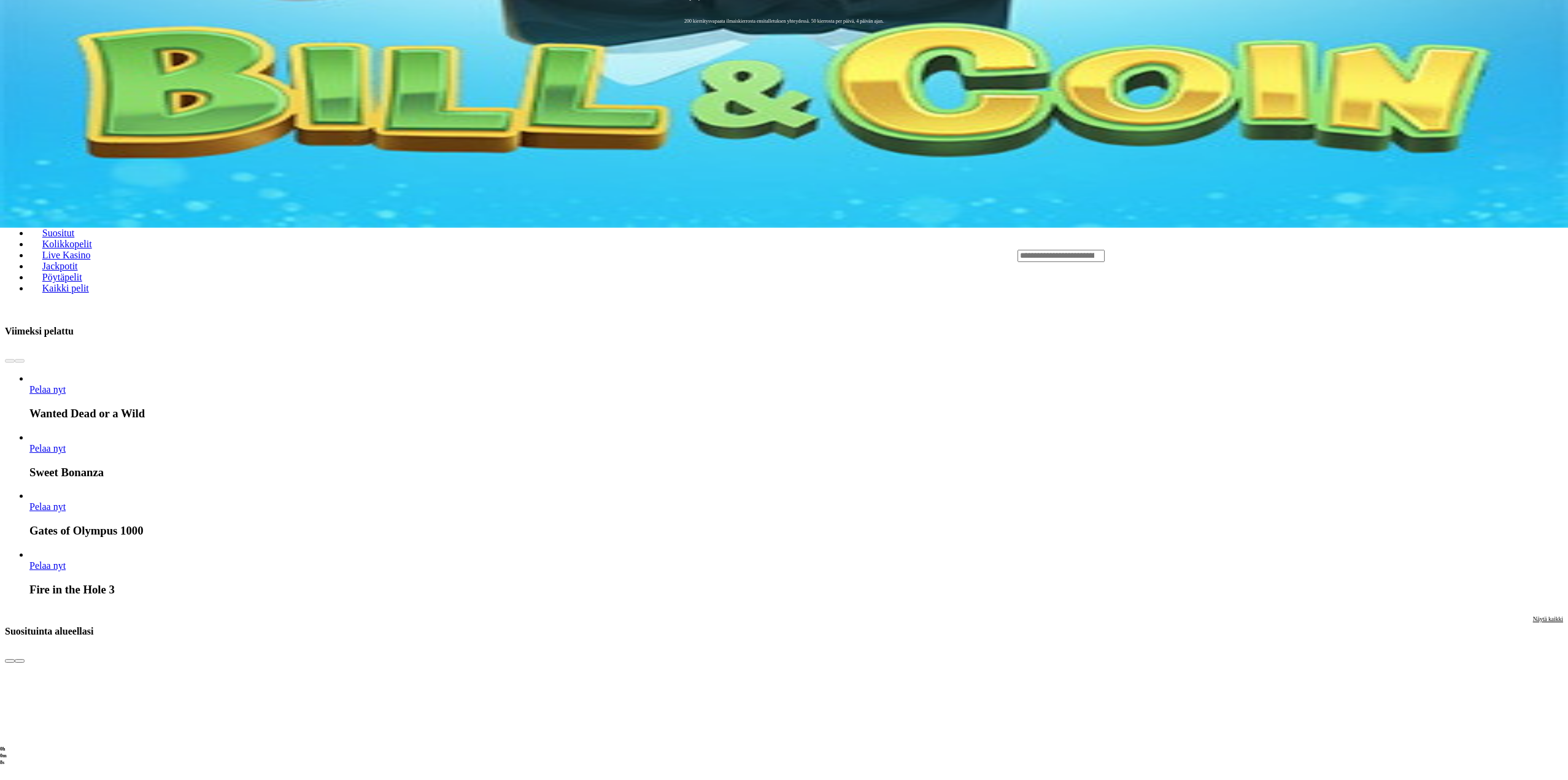 click at bounding box center (20, 661) 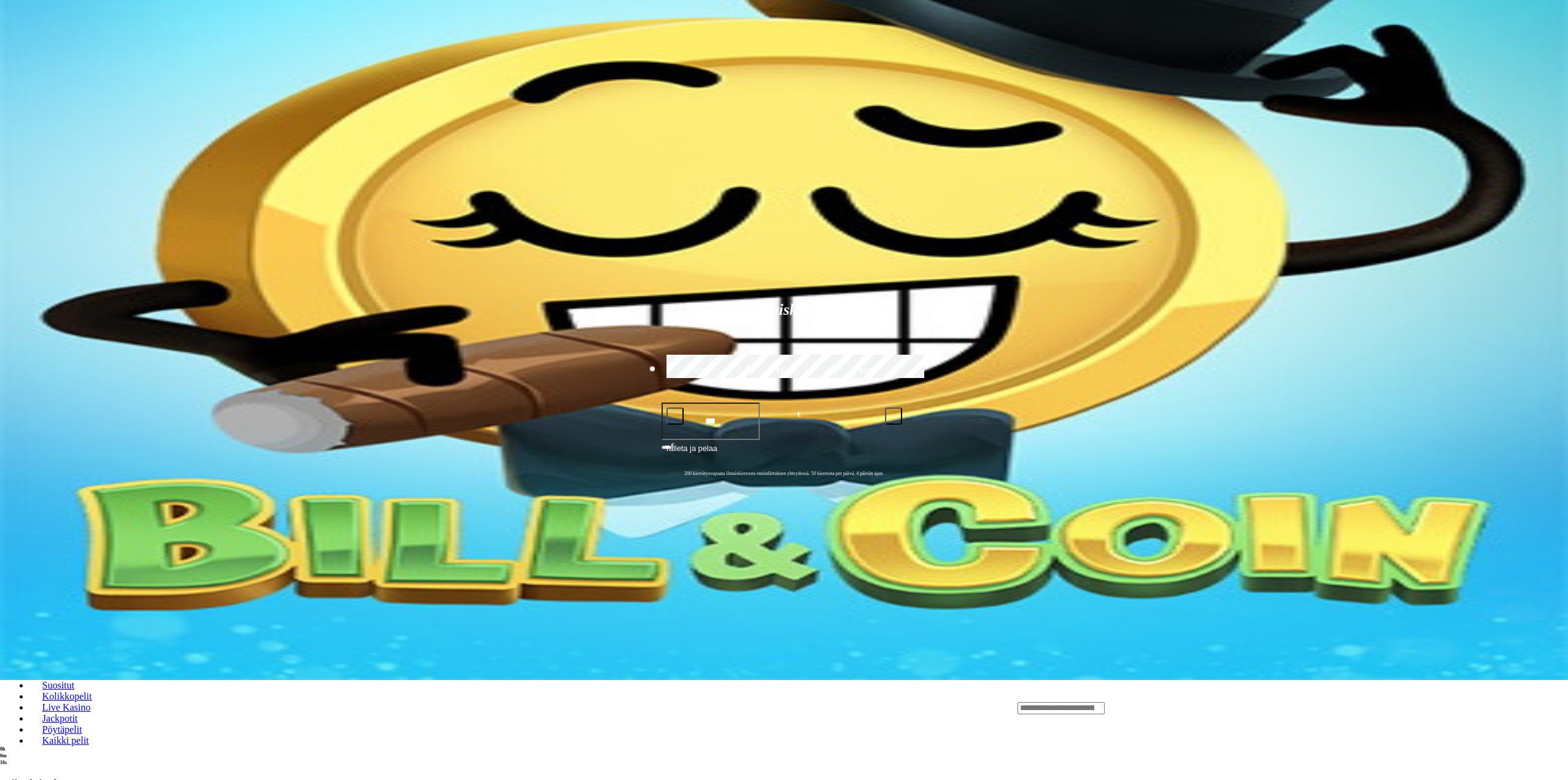 scroll, scrollTop: 61, scrollLeft: 0, axis: vertical 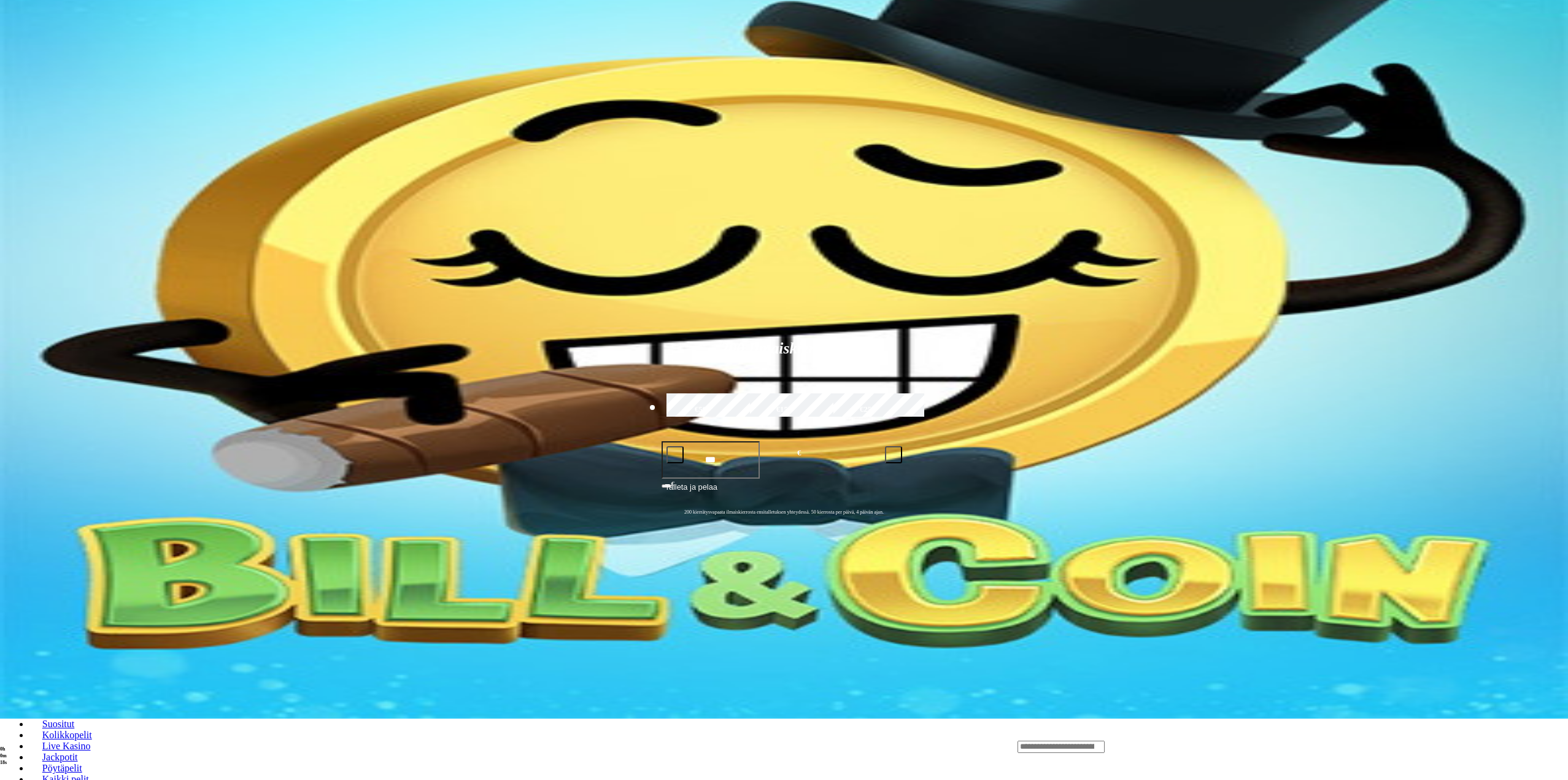 click on "Pelaa nyt" at bounding box center (47, 880) 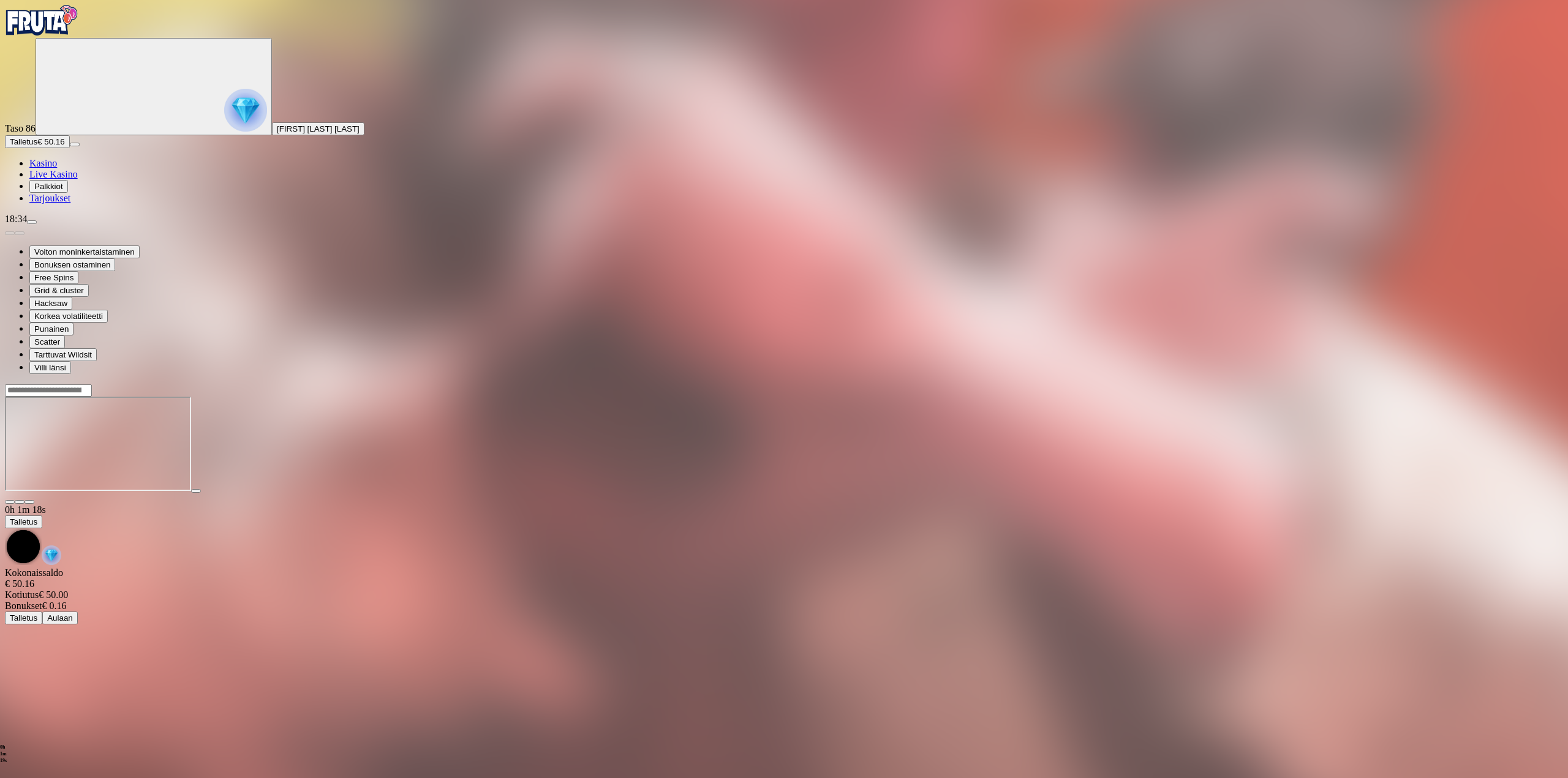 click at bounding box center [42, 20] 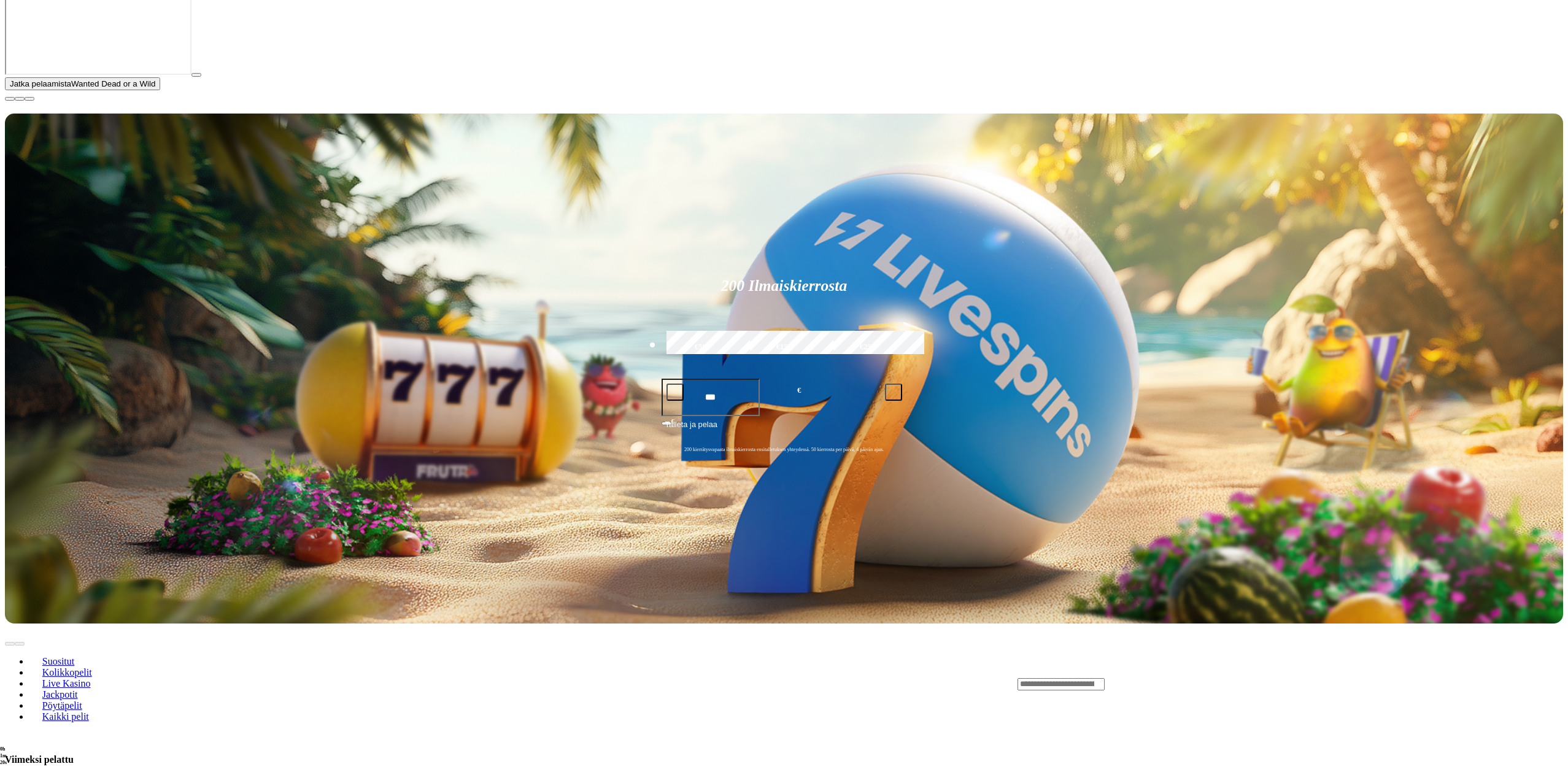 scroll, scrollTop: 245, scrollLeft: 0, axis: vertical 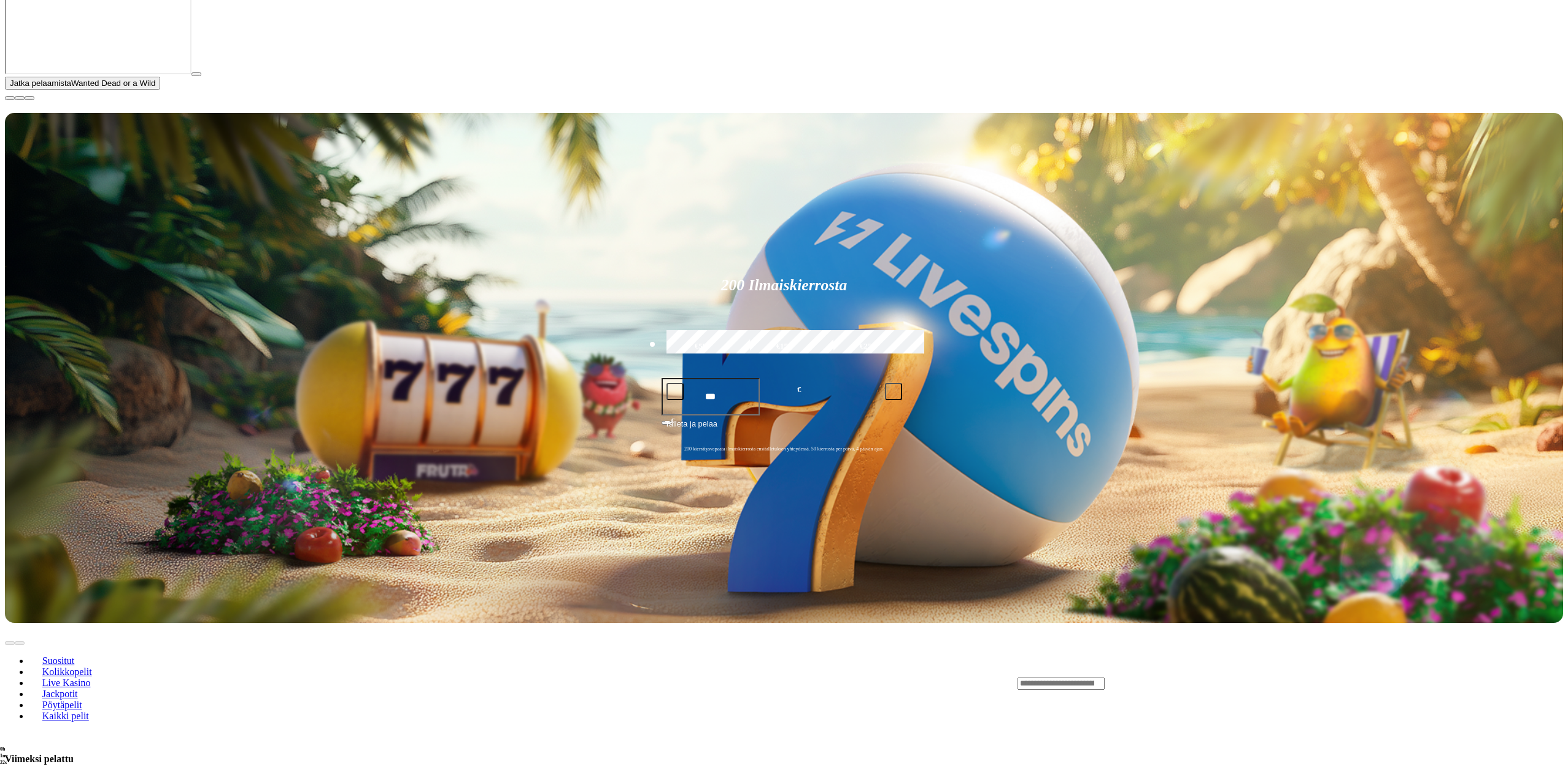 click at bounding box center (10, 98) 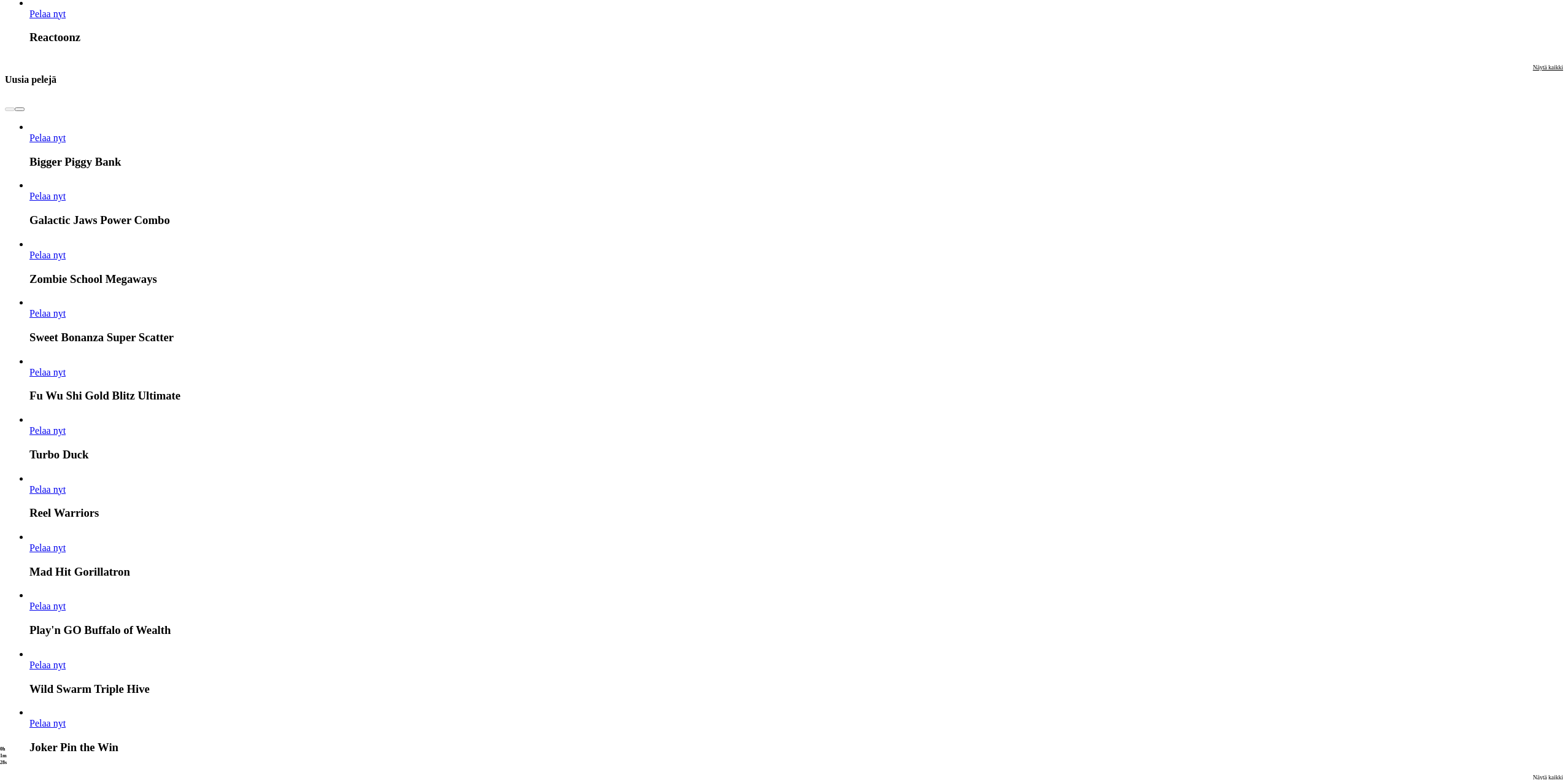 scroll, scrollTop: 1841, scrollLeft: 0, axis: vertical 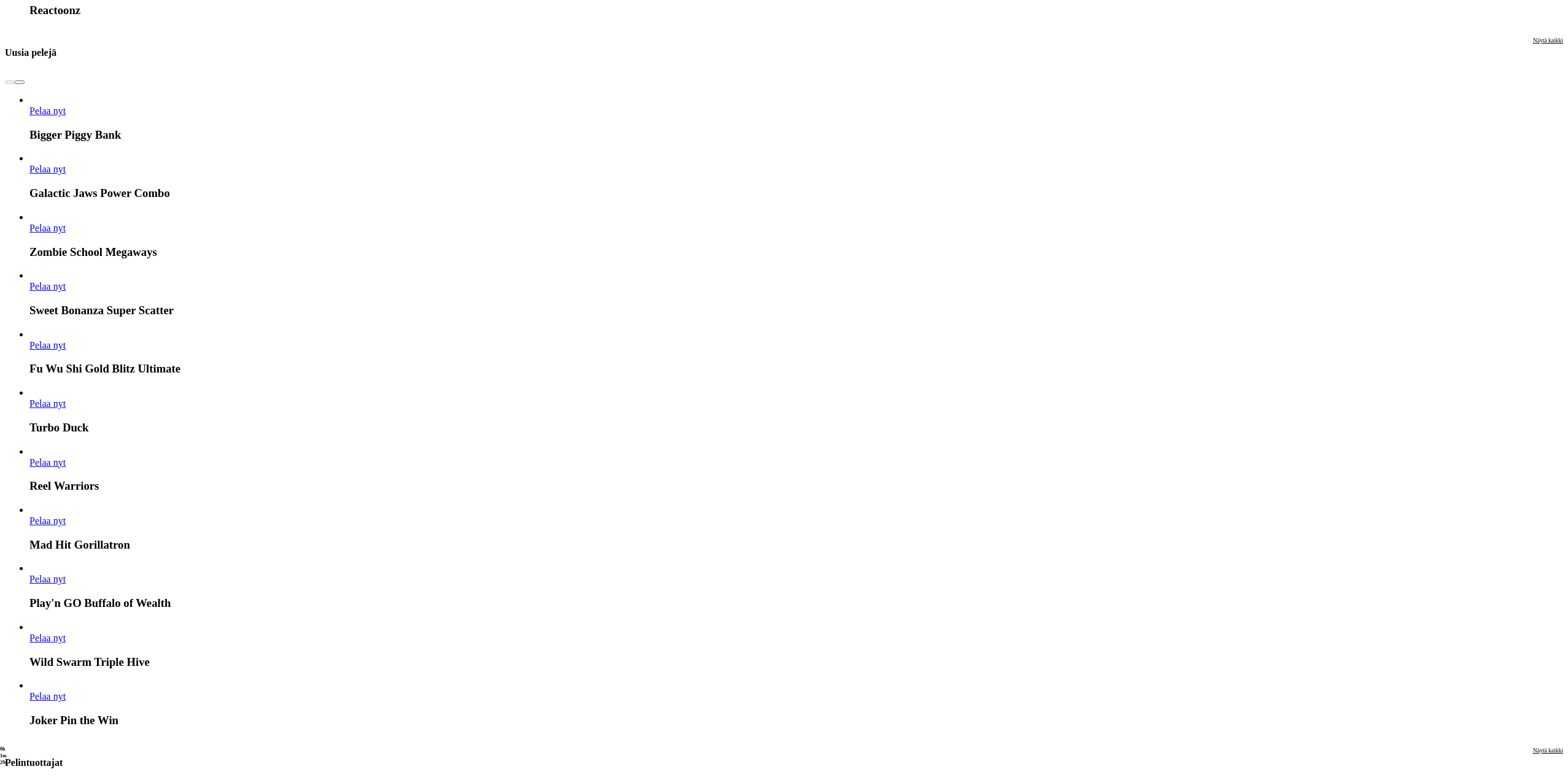 click at bounding box center [20, 14911] 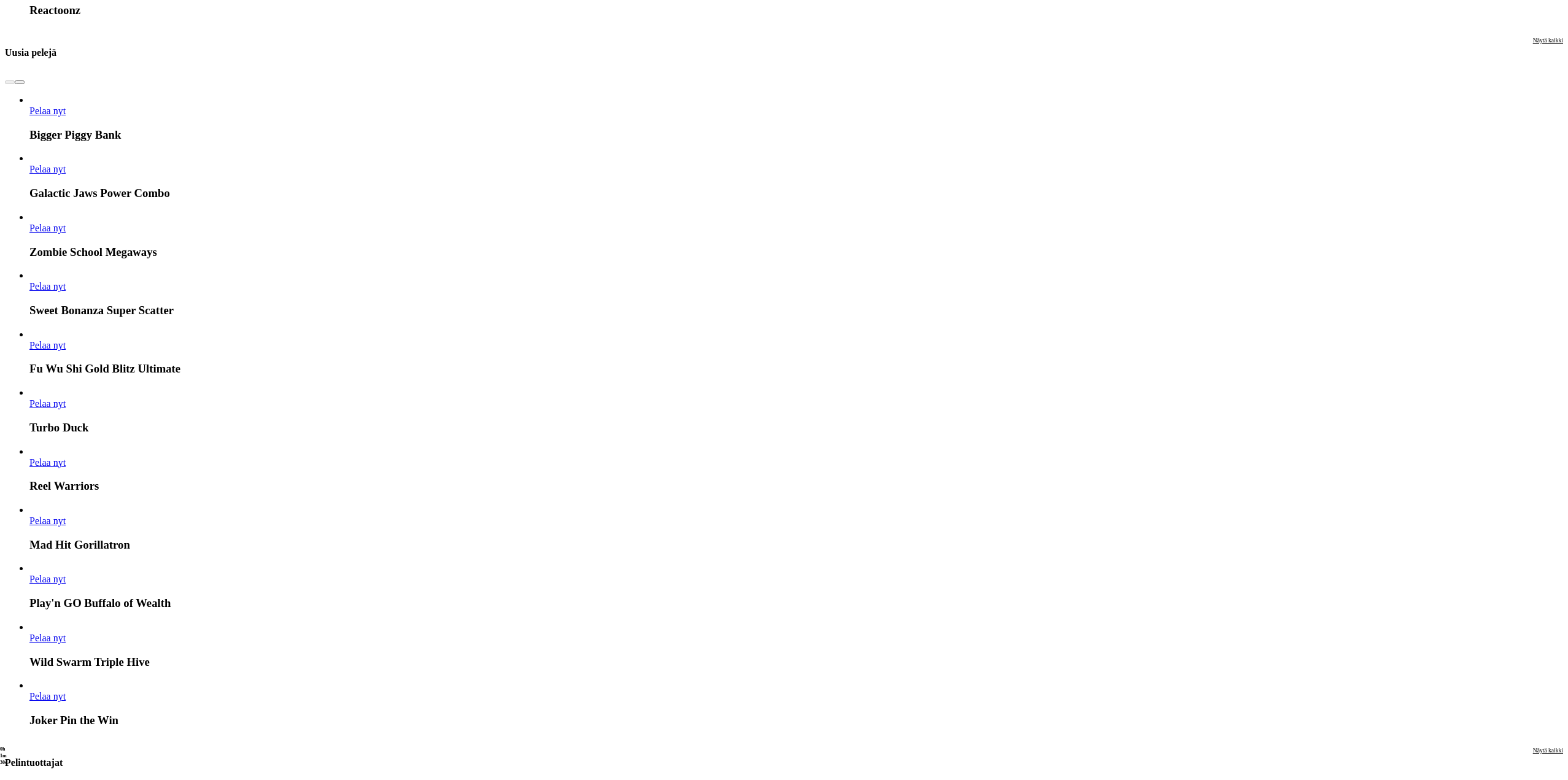 click at bounding box center [20, 14911] 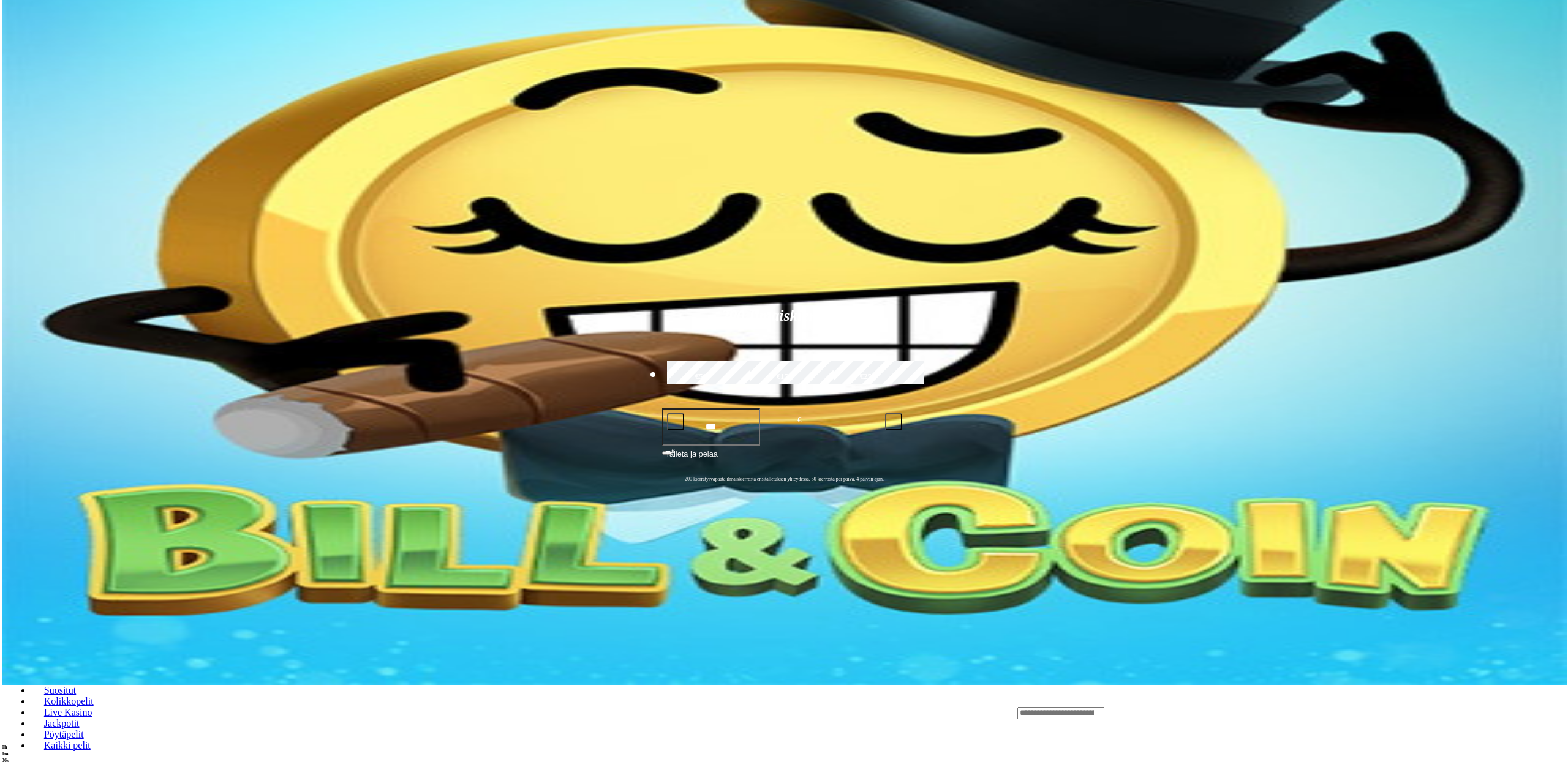scroll, scrollTop: 0, scrollLeft: 0, axis: both 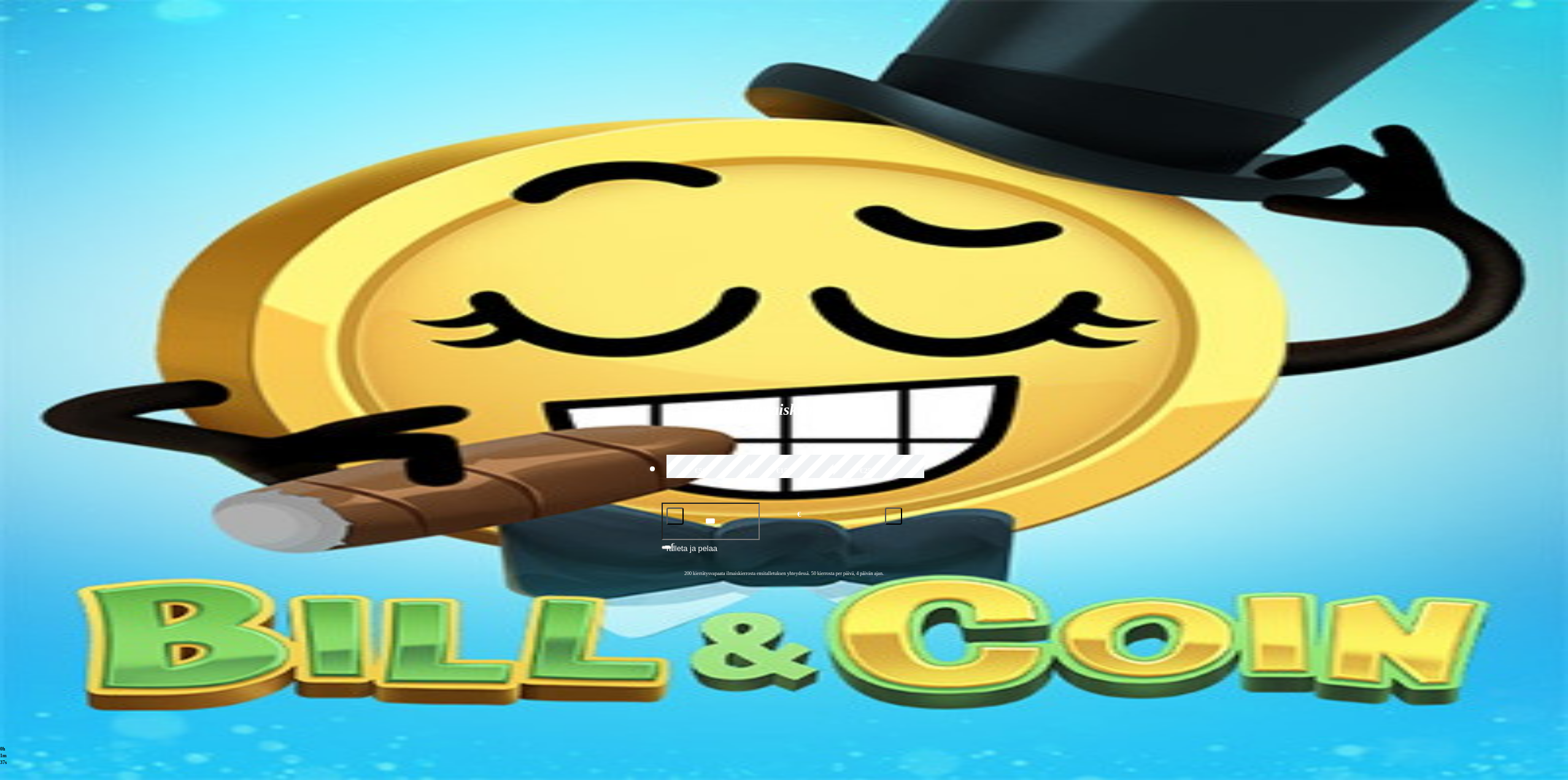 click on "Pelaa nyt" at bounding box center [47, 1059] 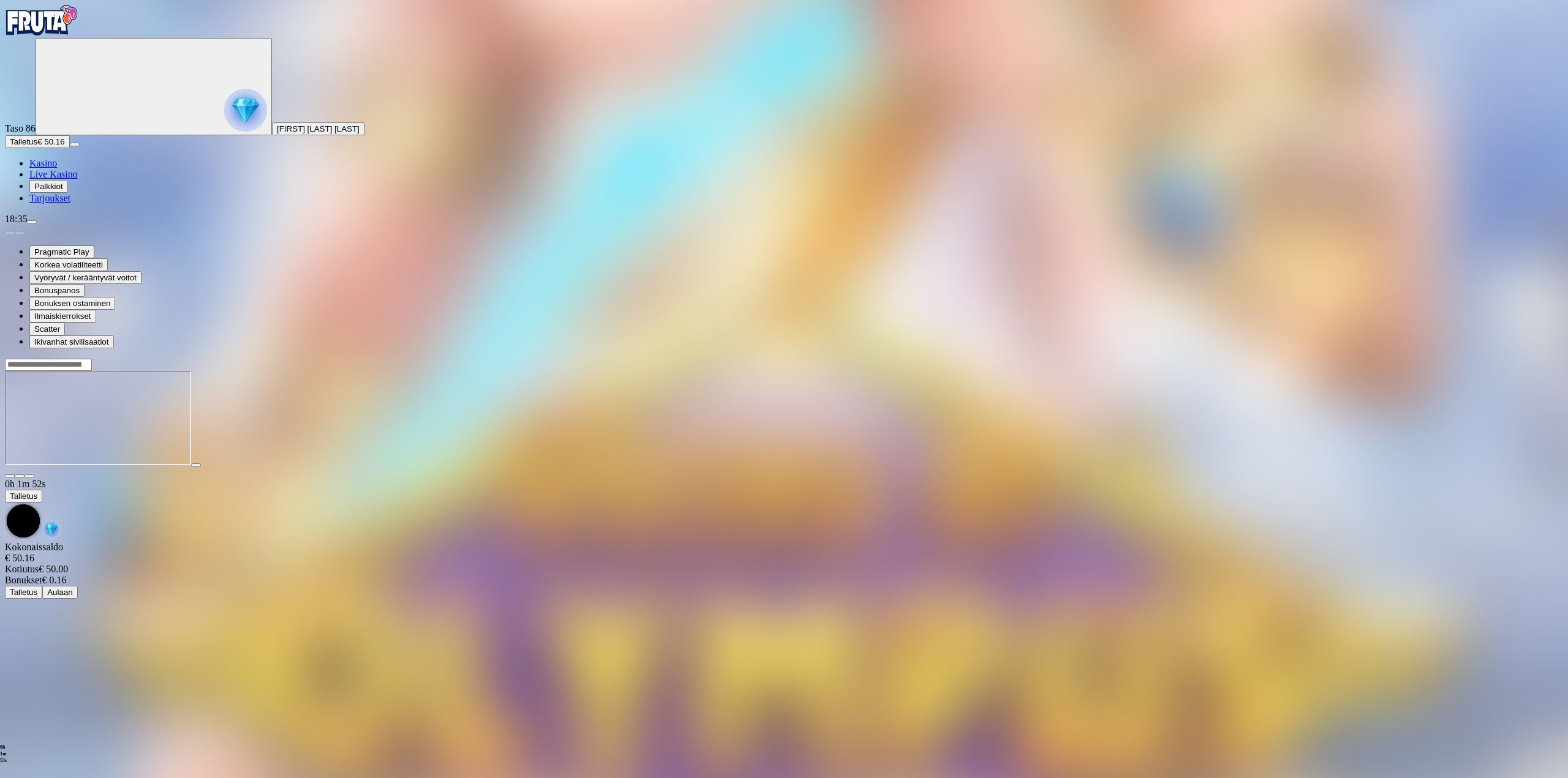 click at bounding box center (784, 418) 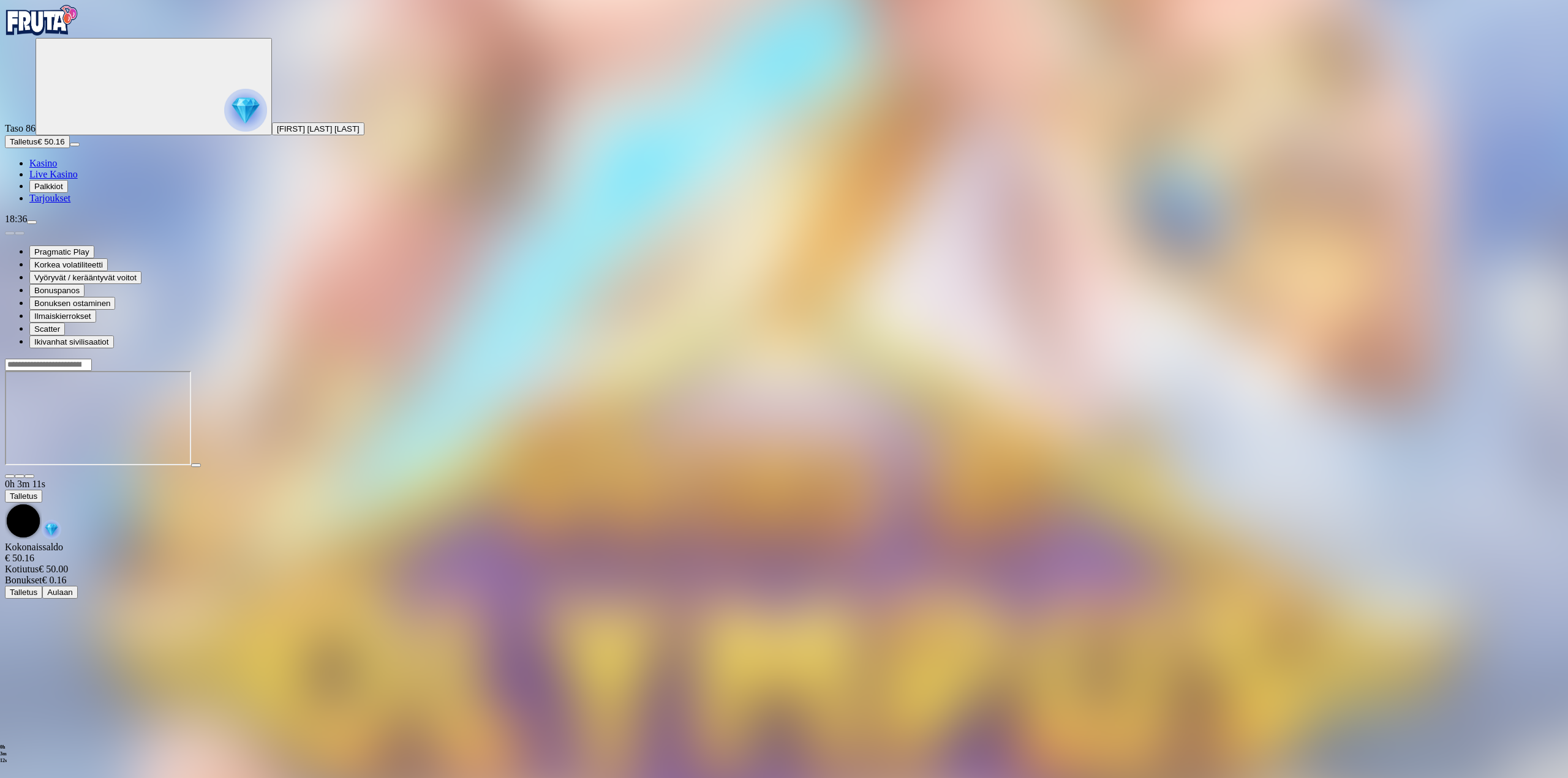 click at bounding box center (784, 418) 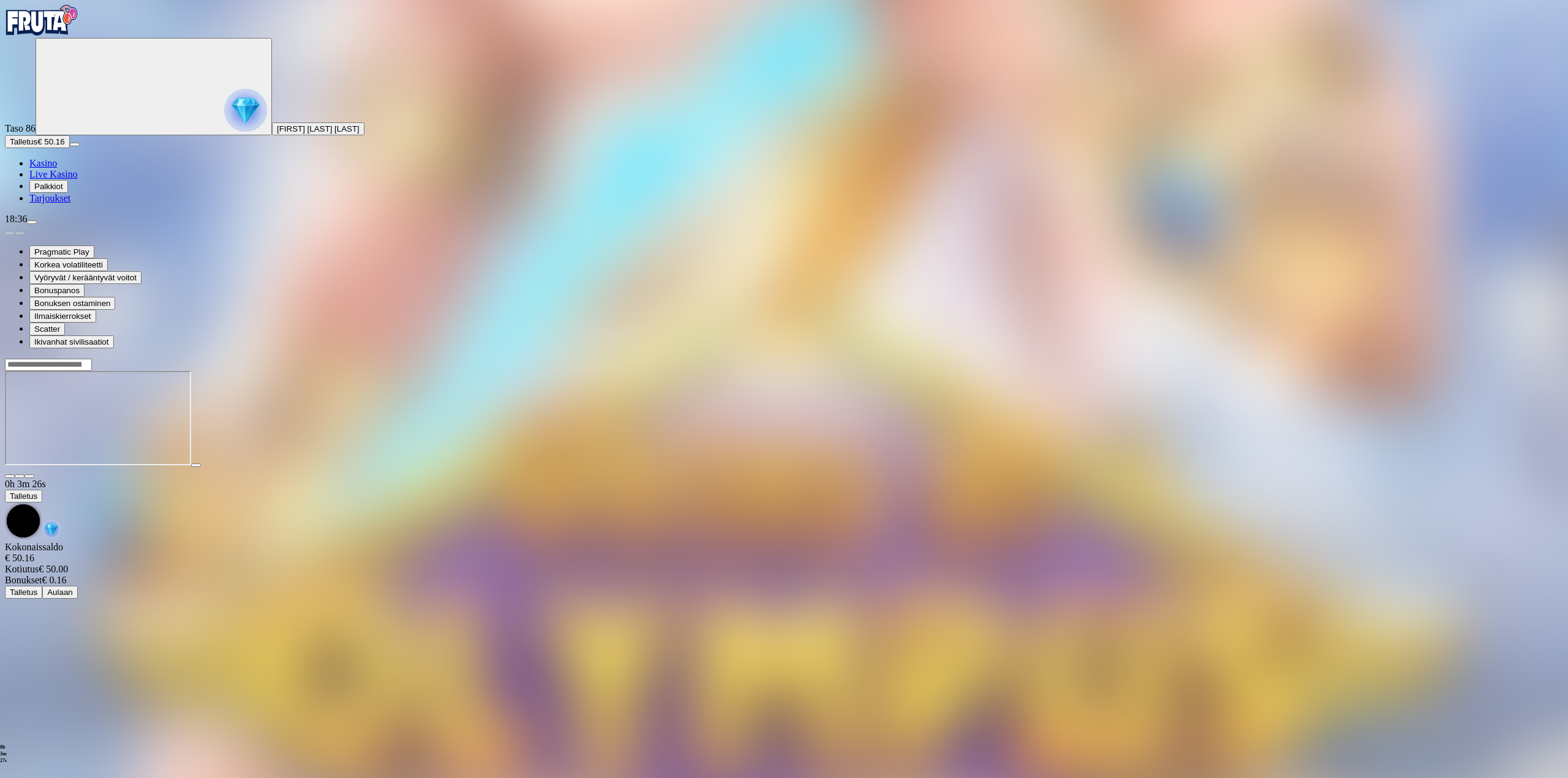 click on "0h 3m 26s Talletus Kokonaissaldo € 50.16 Kotiutus € 50.00 Bonukset € 0.16 Talletus Aulaan" at bounding box center [784, 478] 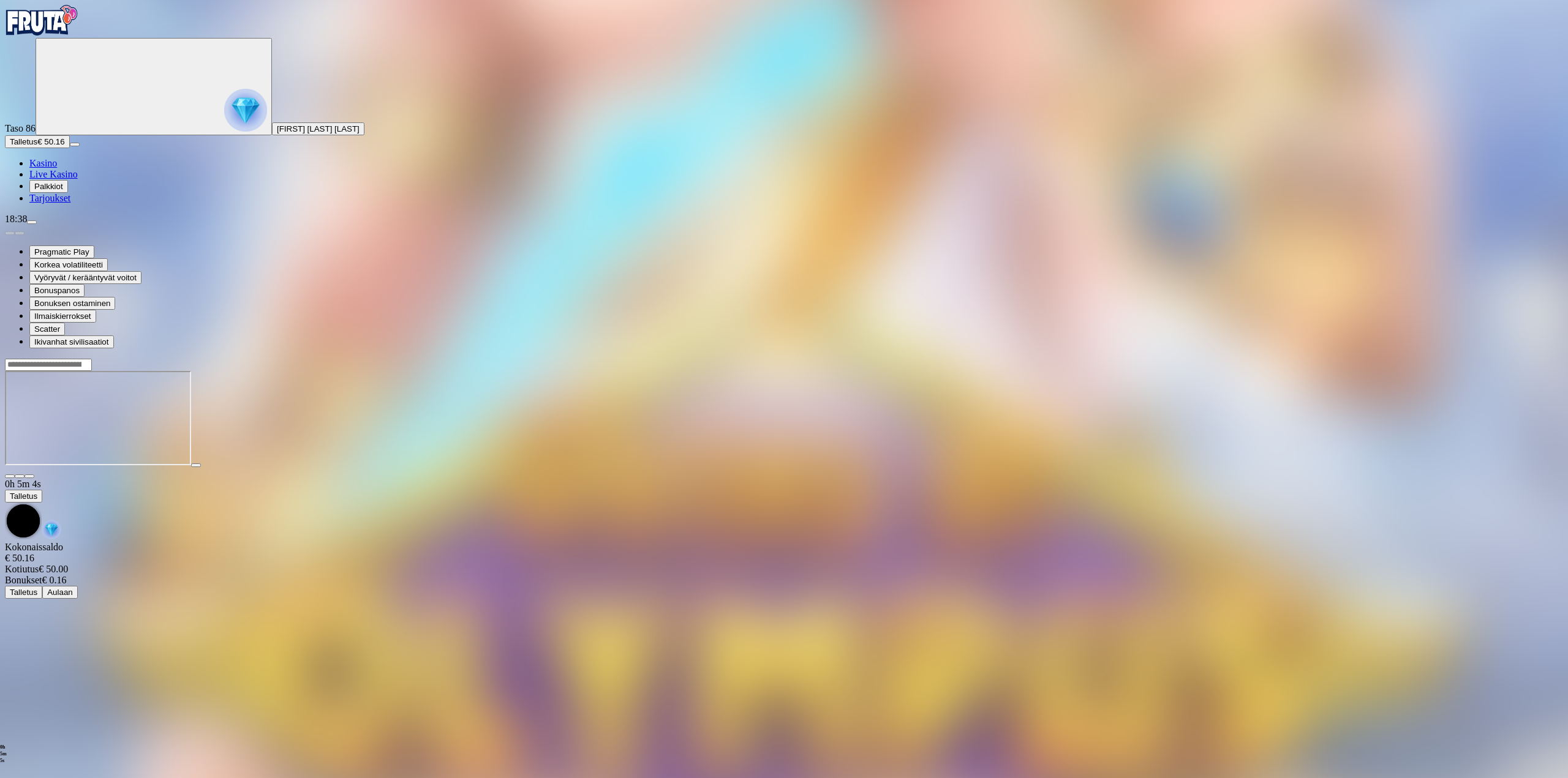 click at bounding box center [784, 418] 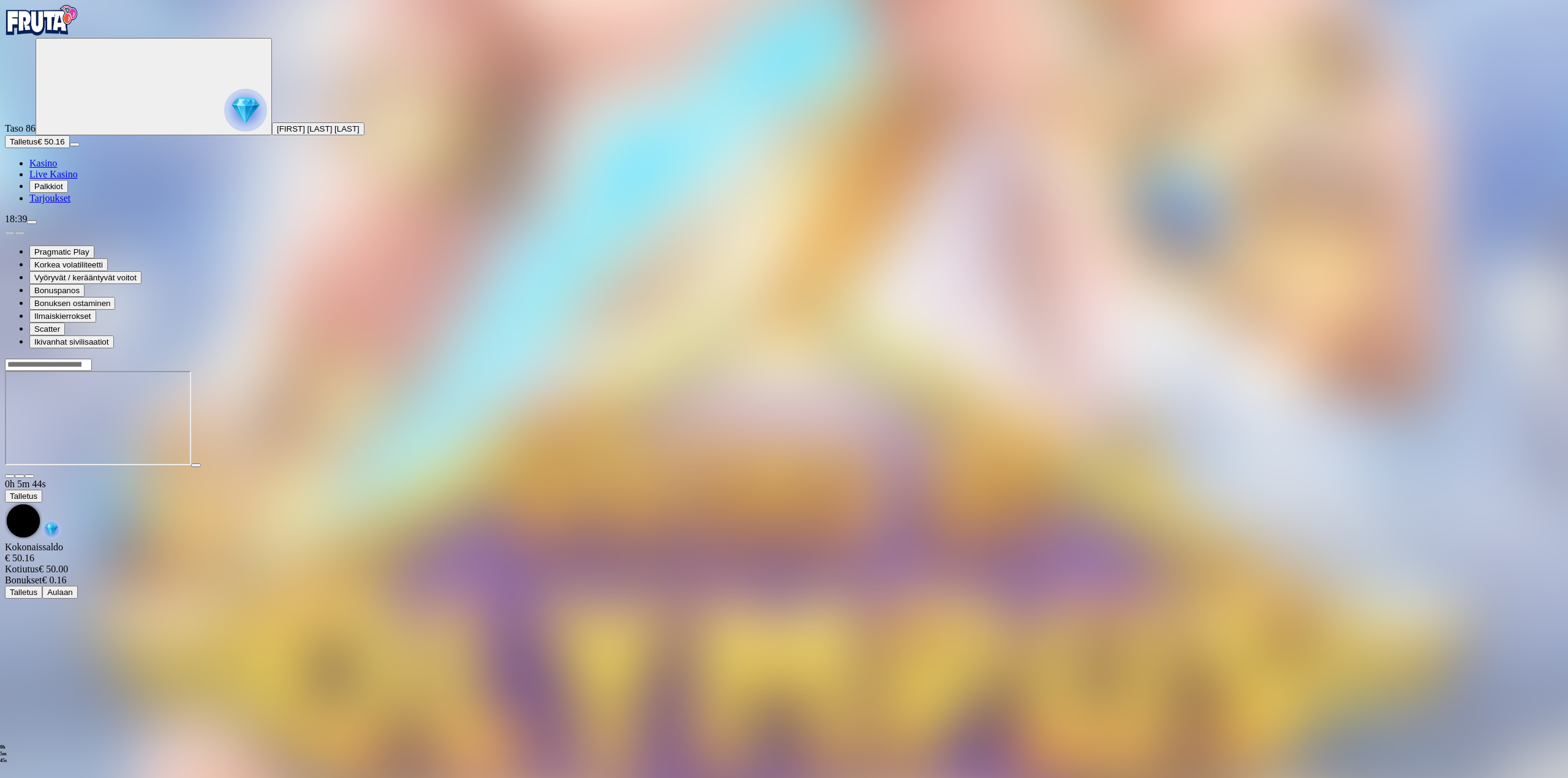 click at bounding box center [784, 418] 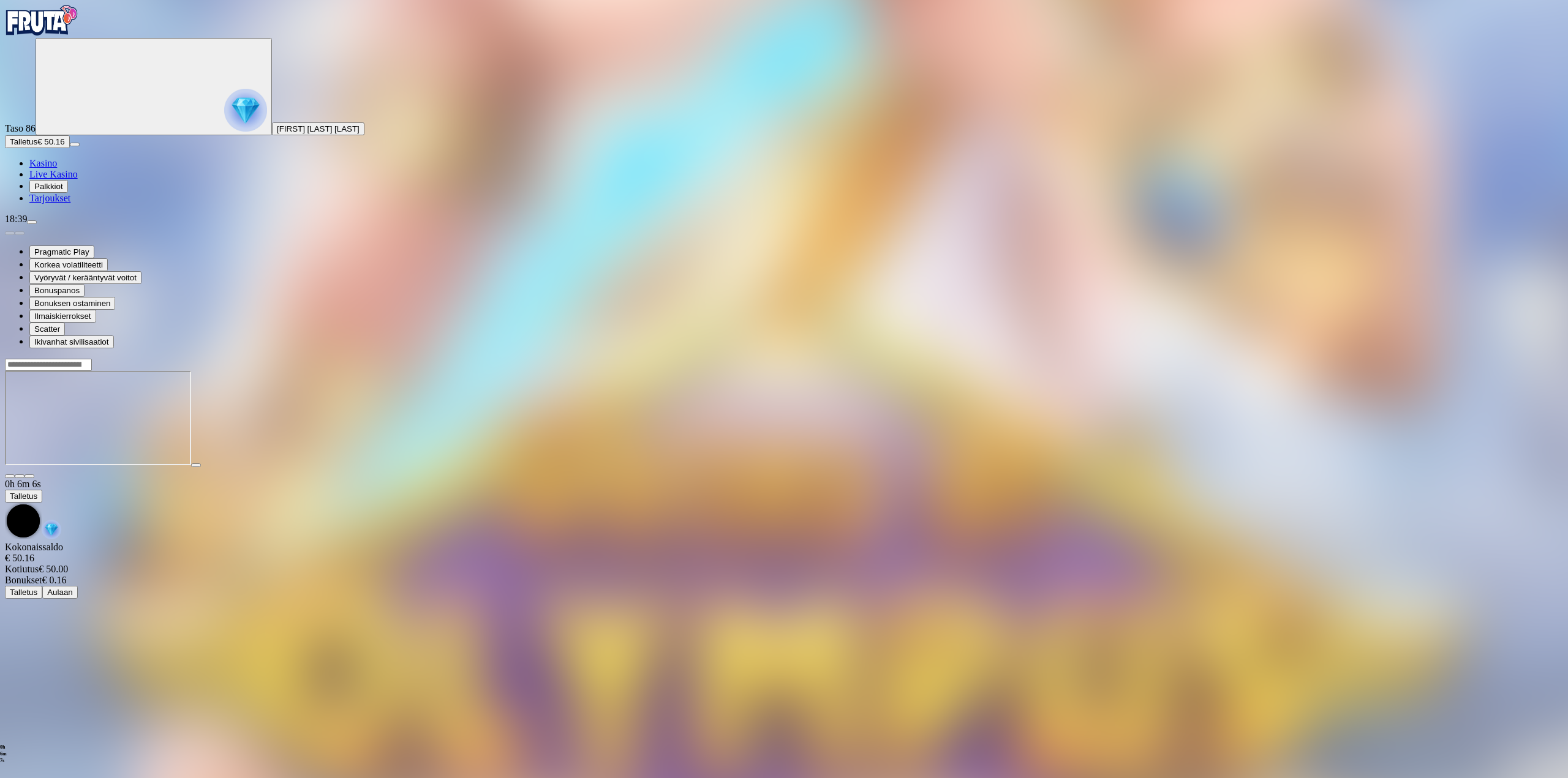 click at bounding box center [784, 418] 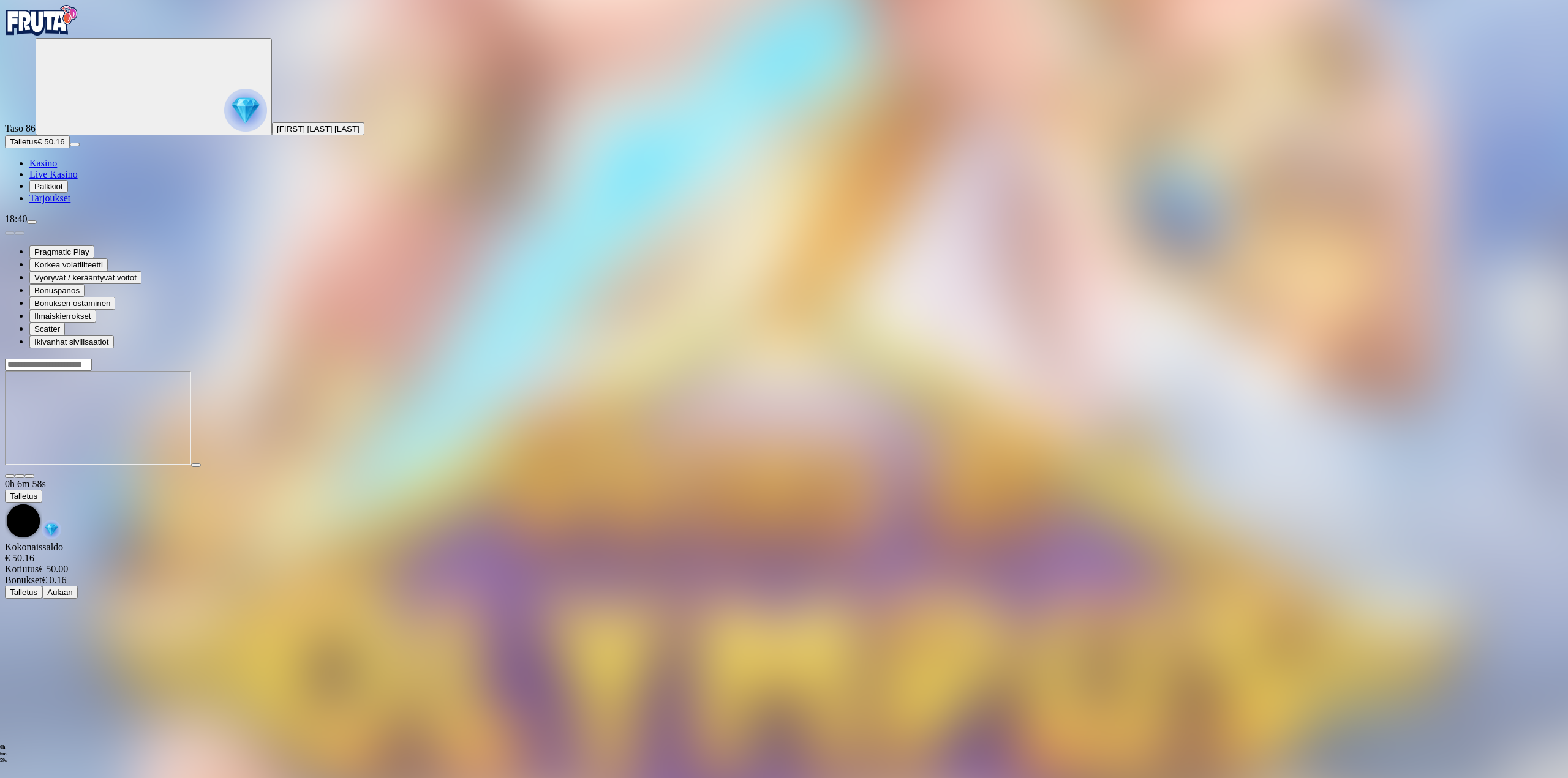 click at bounding box center (784, 418) 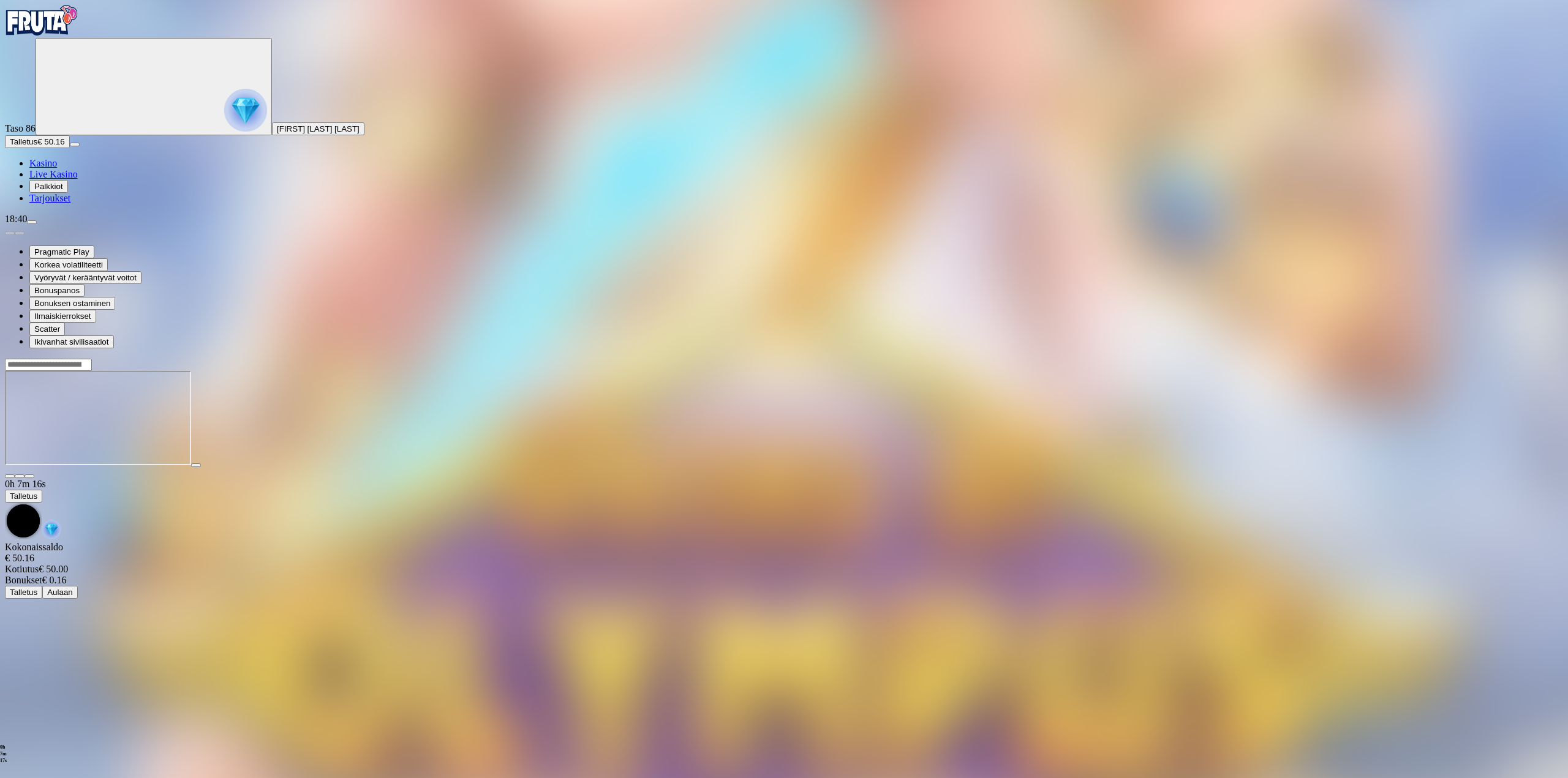 click on "0h 7m 16s Talletus Kokonaissaldo € 50.16 Kotiutus € 50.00 Bonukset € 0.16 Talletus Aulaan" at bounding box center [784, 478] 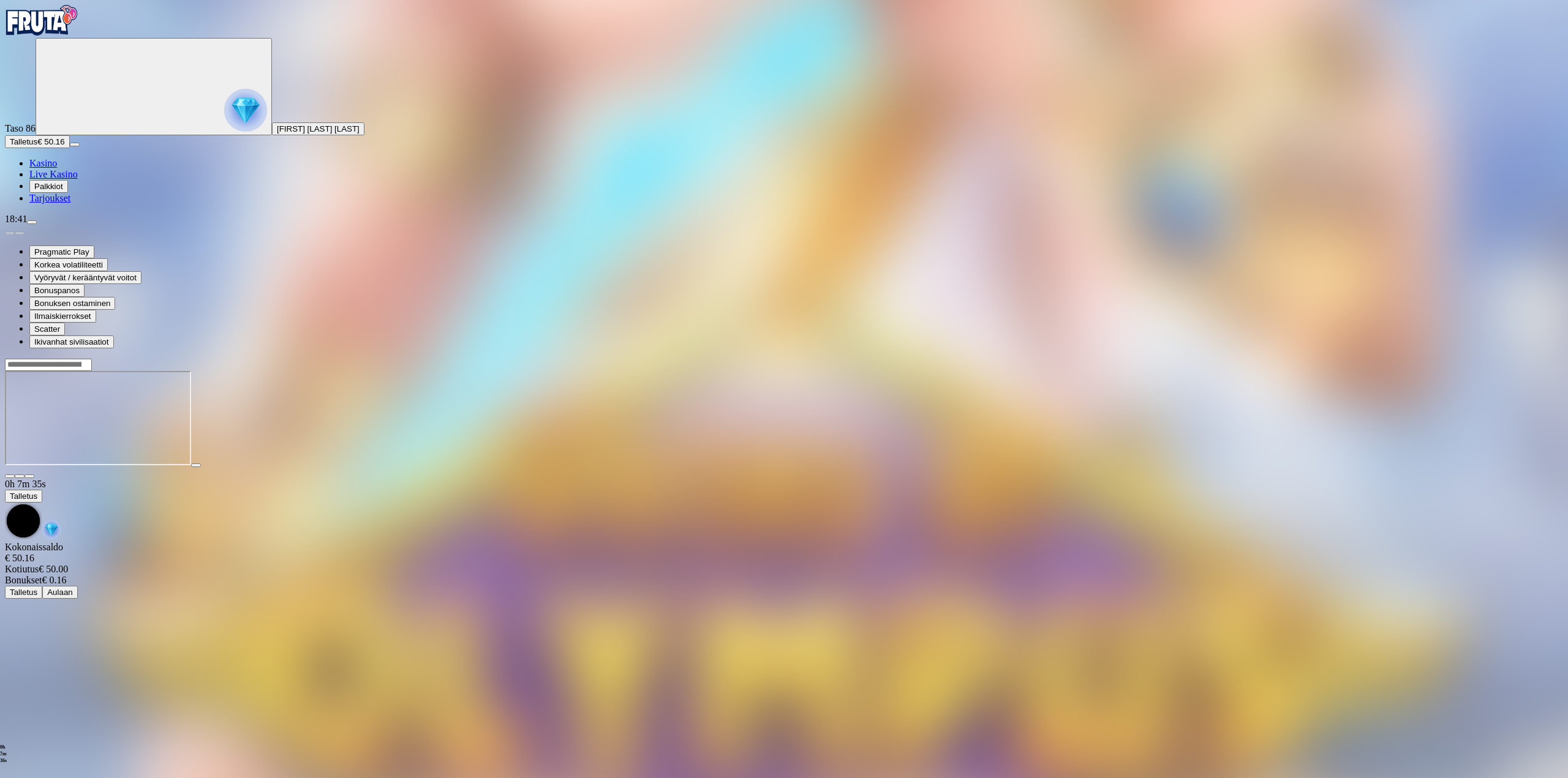 click at bounding box center (784, 418) 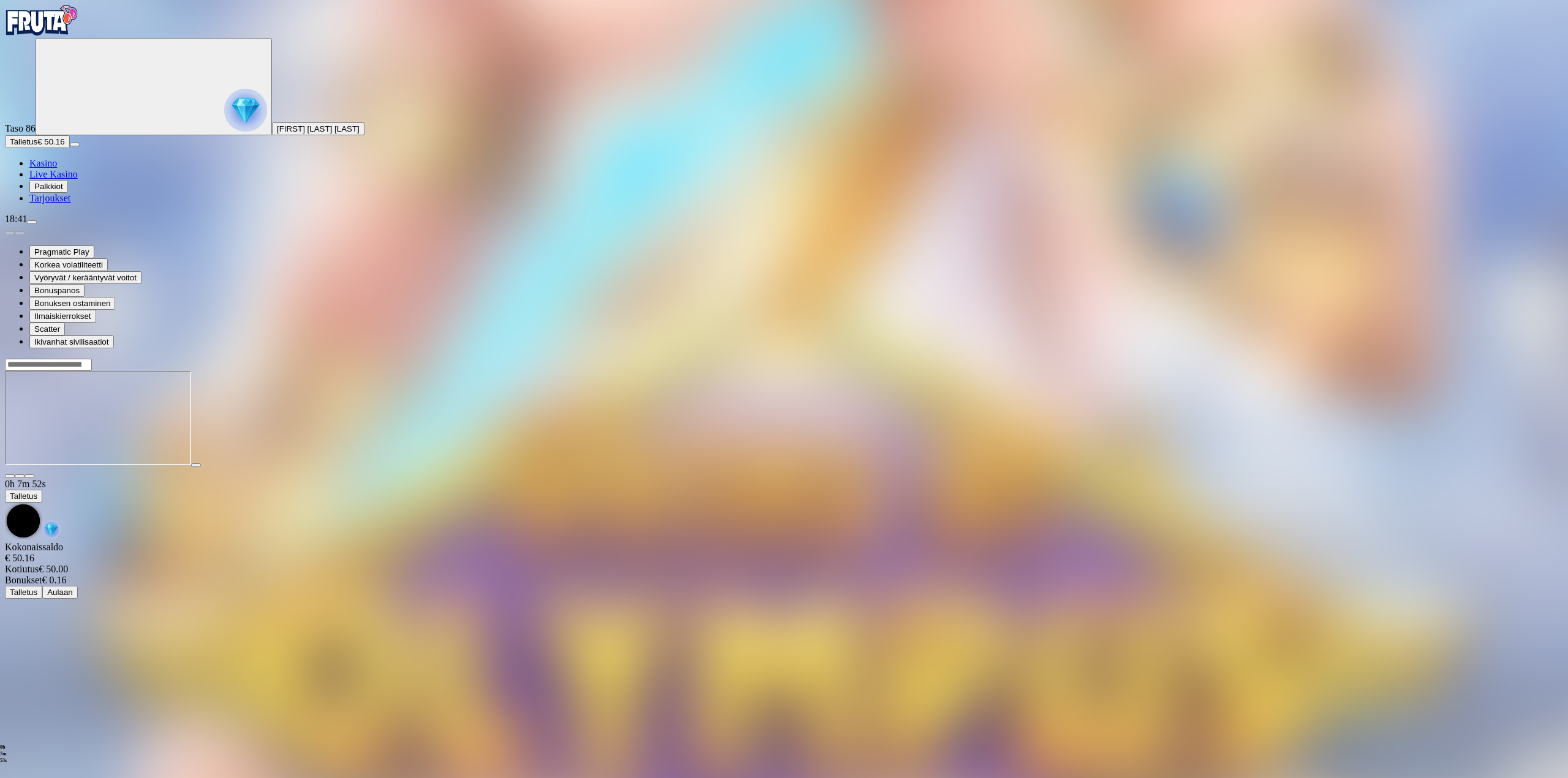 click at bounding box center [784, 418] 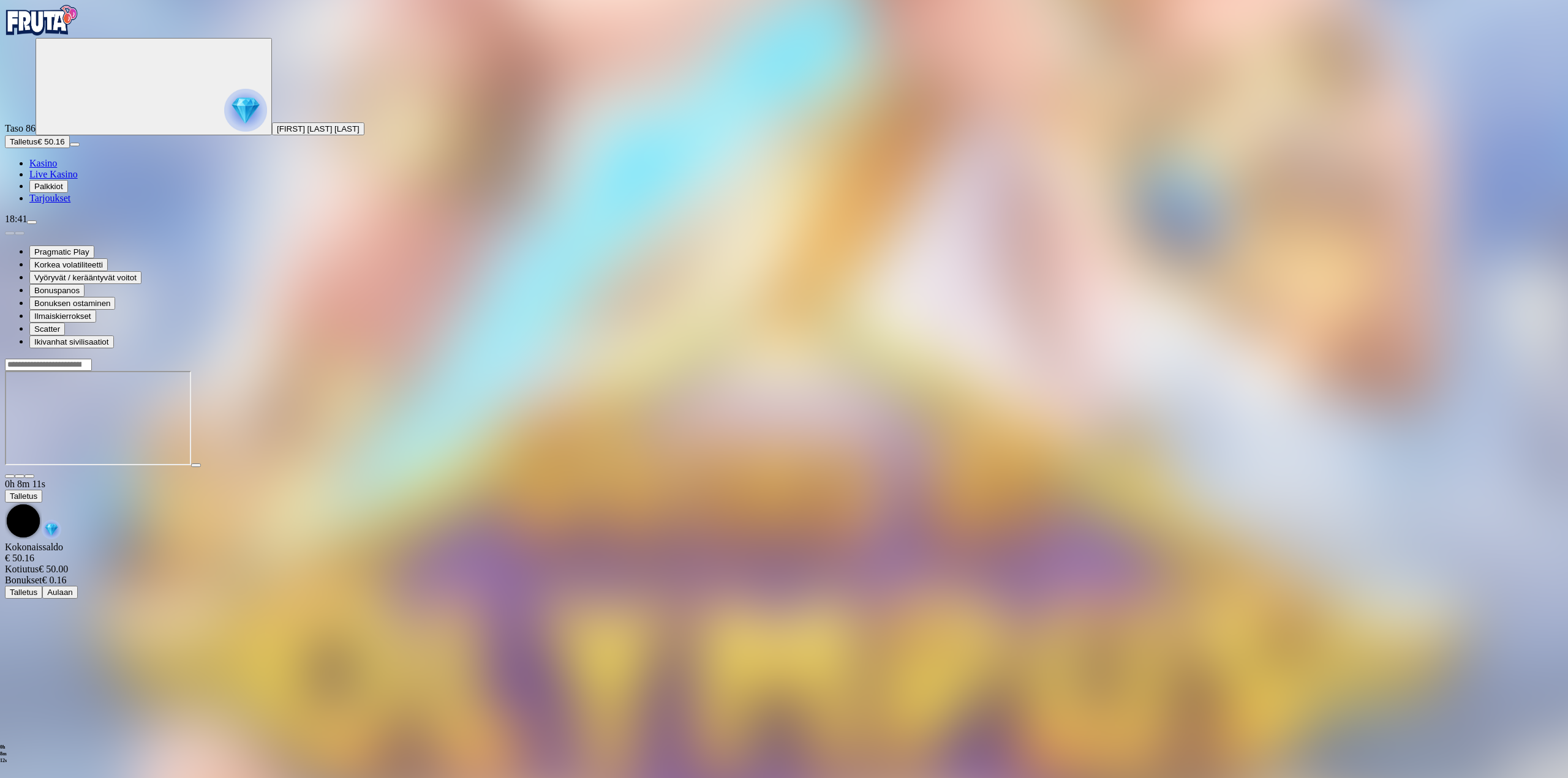 click at bounding box center (784, 418) 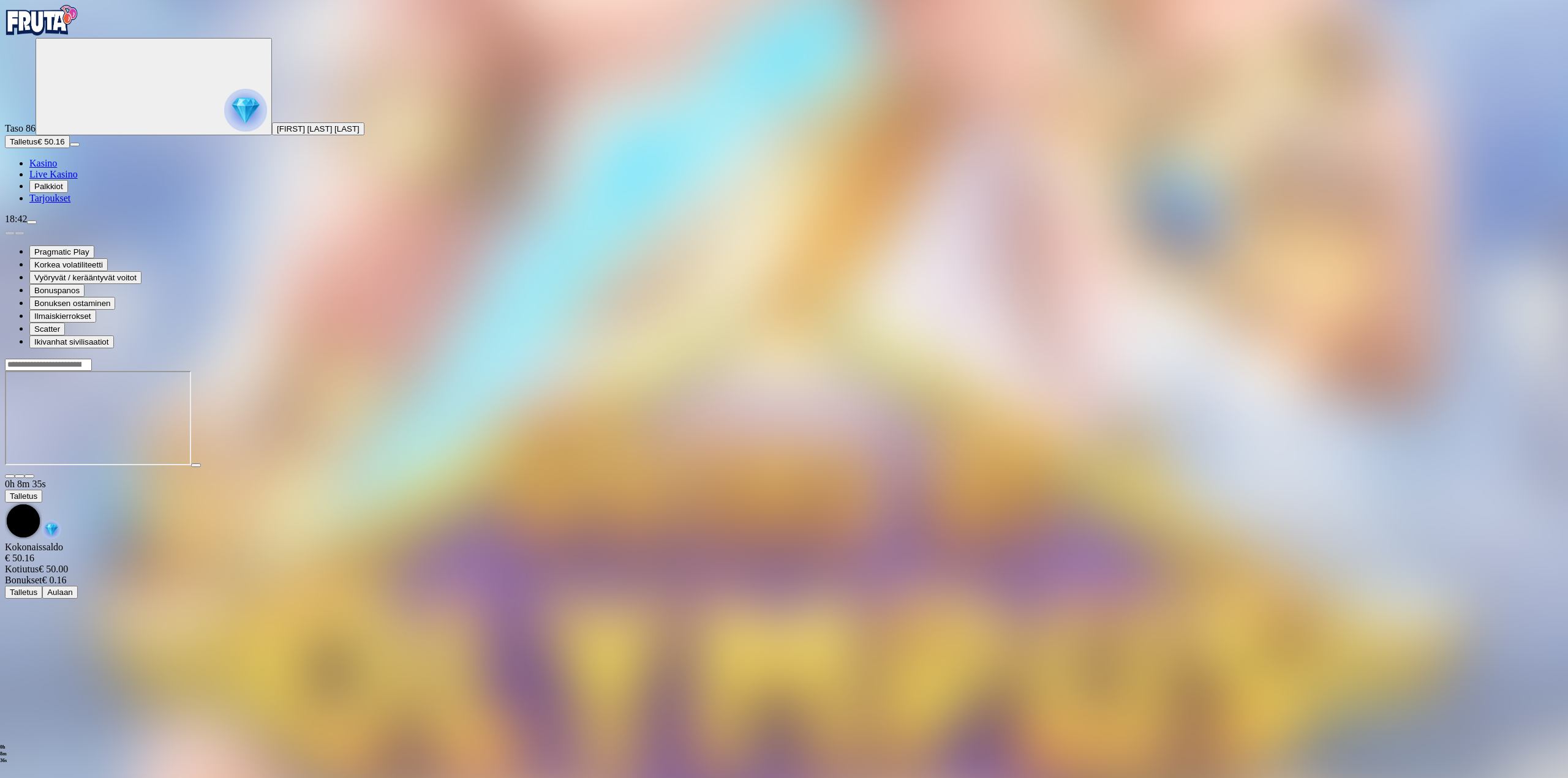 click on "0h 8m 35s Talletus Kokonaissaldo € 50.16 Kotiutus € 50.00 Bonukset € 0.16 Talletus Aulaan" at bounding box center (784, 478) 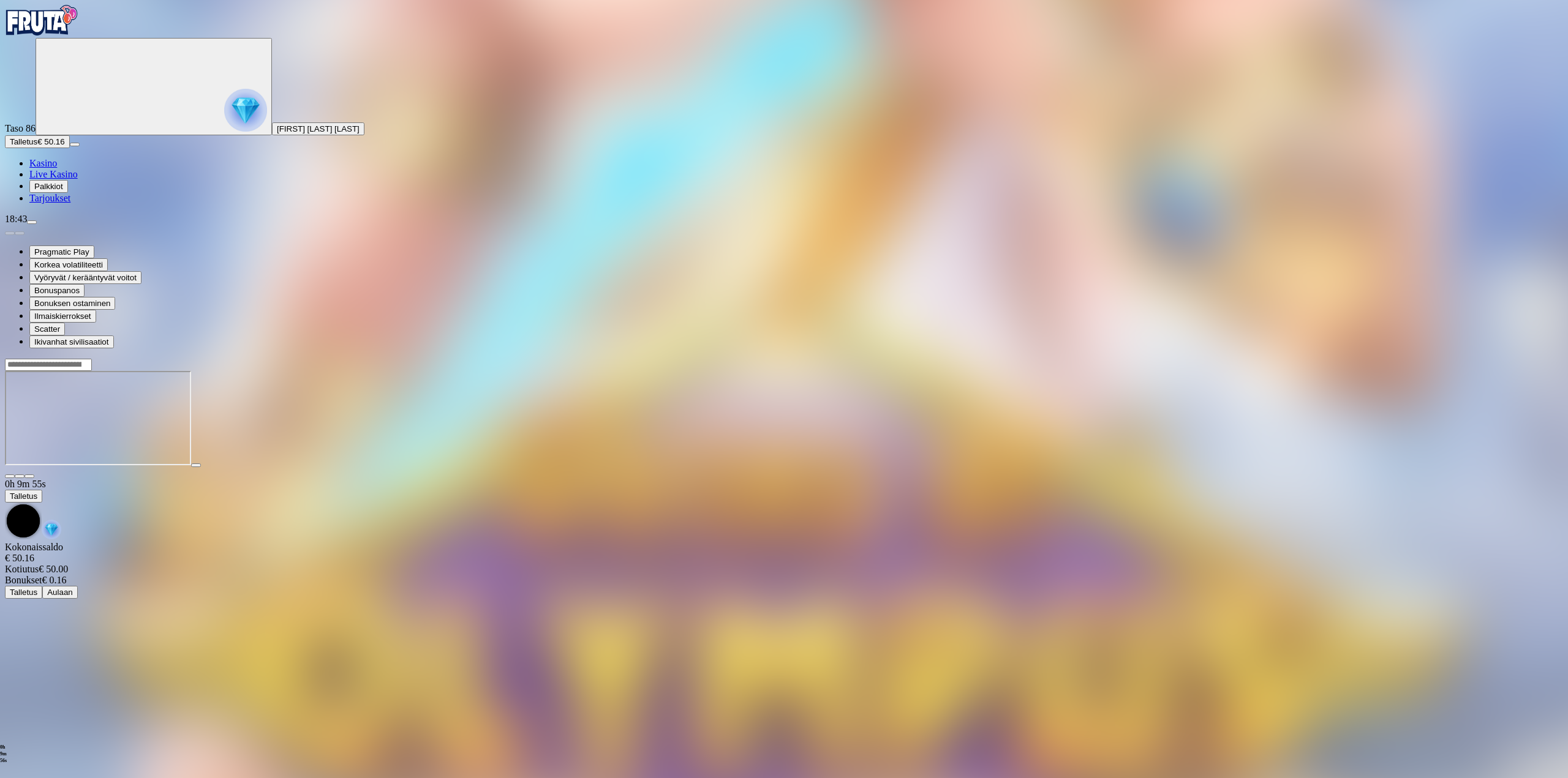 click at bounding box center (784, 418) 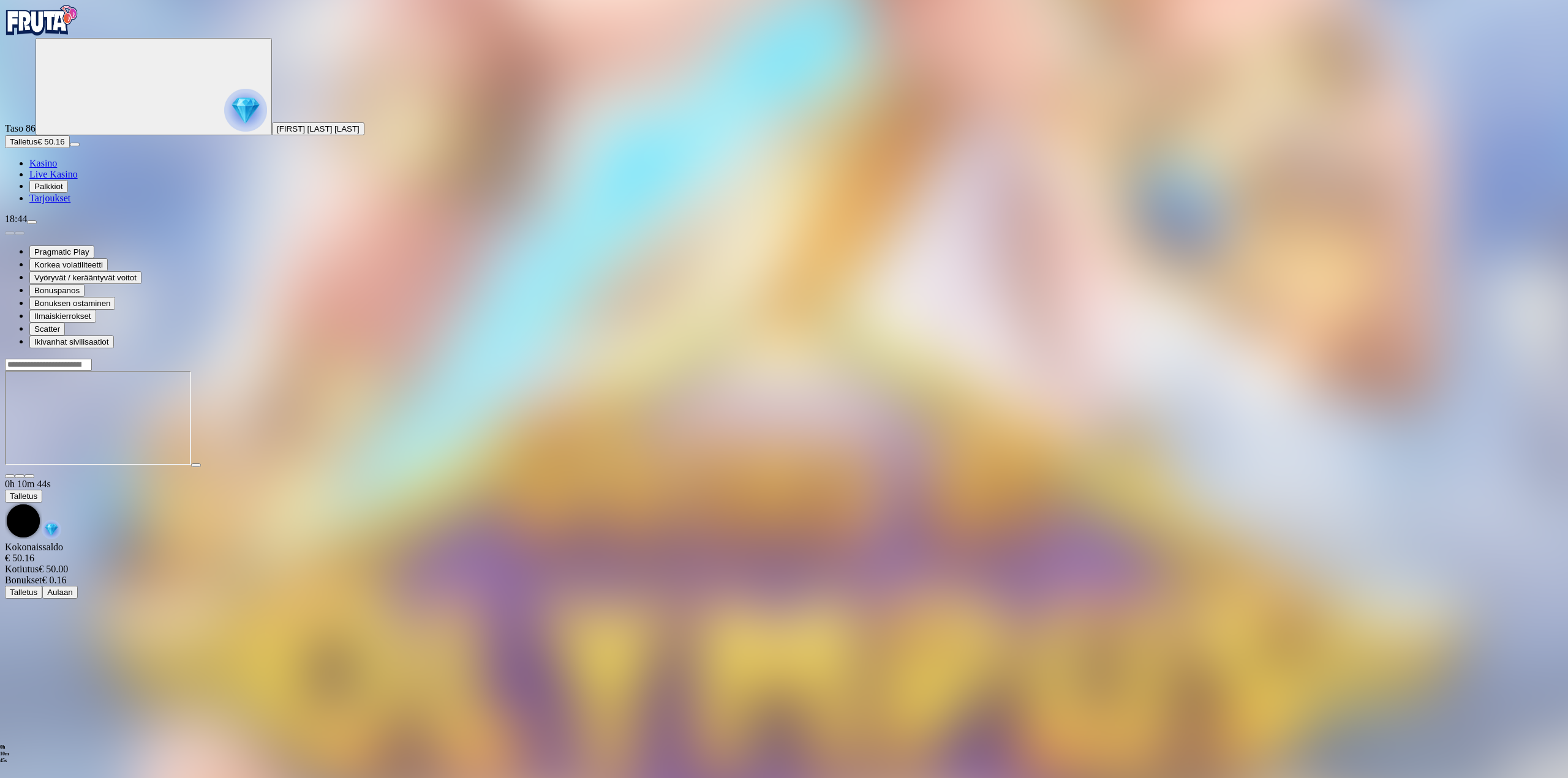 click at bounding box center (784, 418) 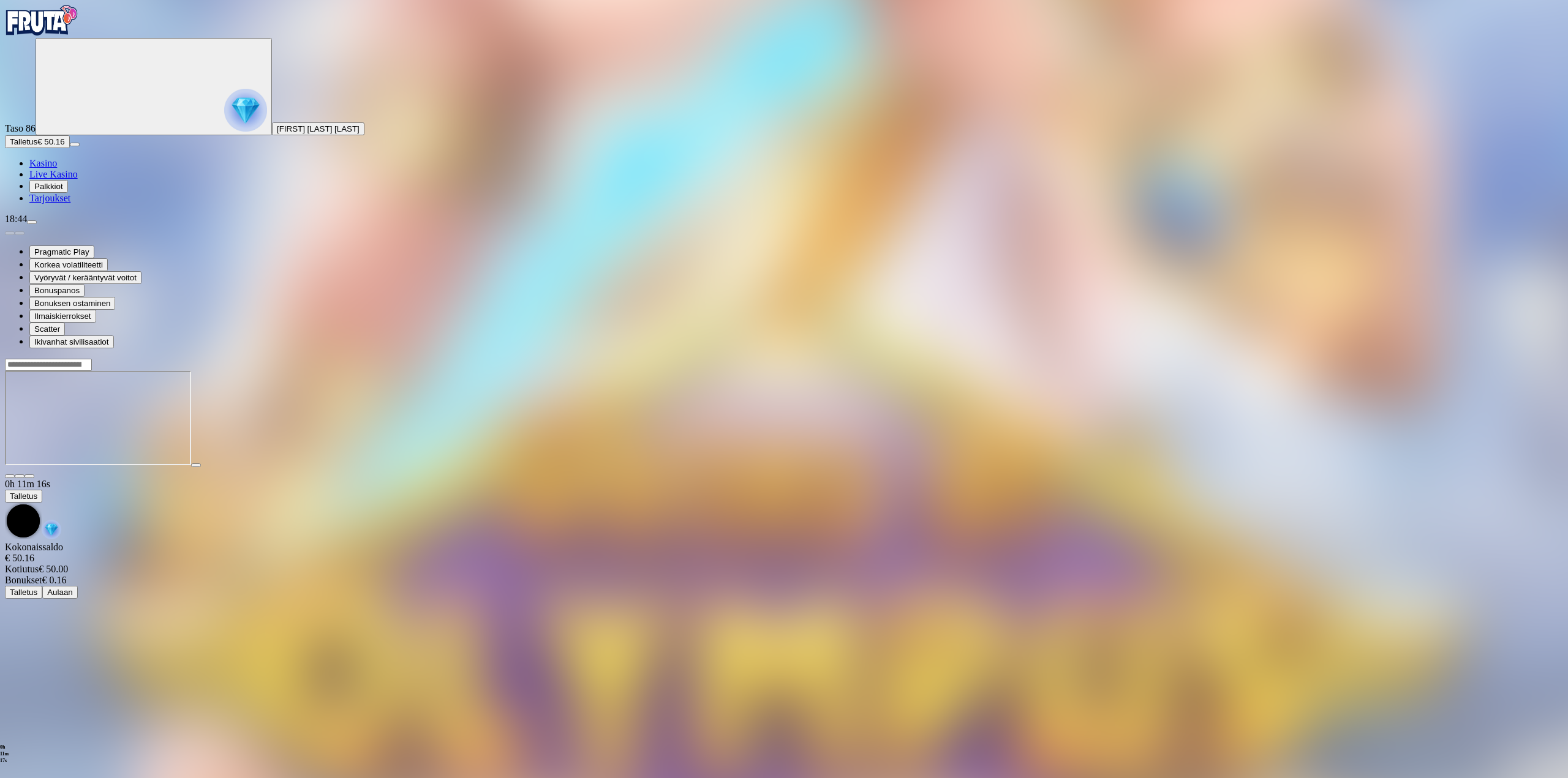 drag, startPoint x: 1567, startPoint y: 343, endPoint x: 1547, endPoint y: 342, distance: 20.024984 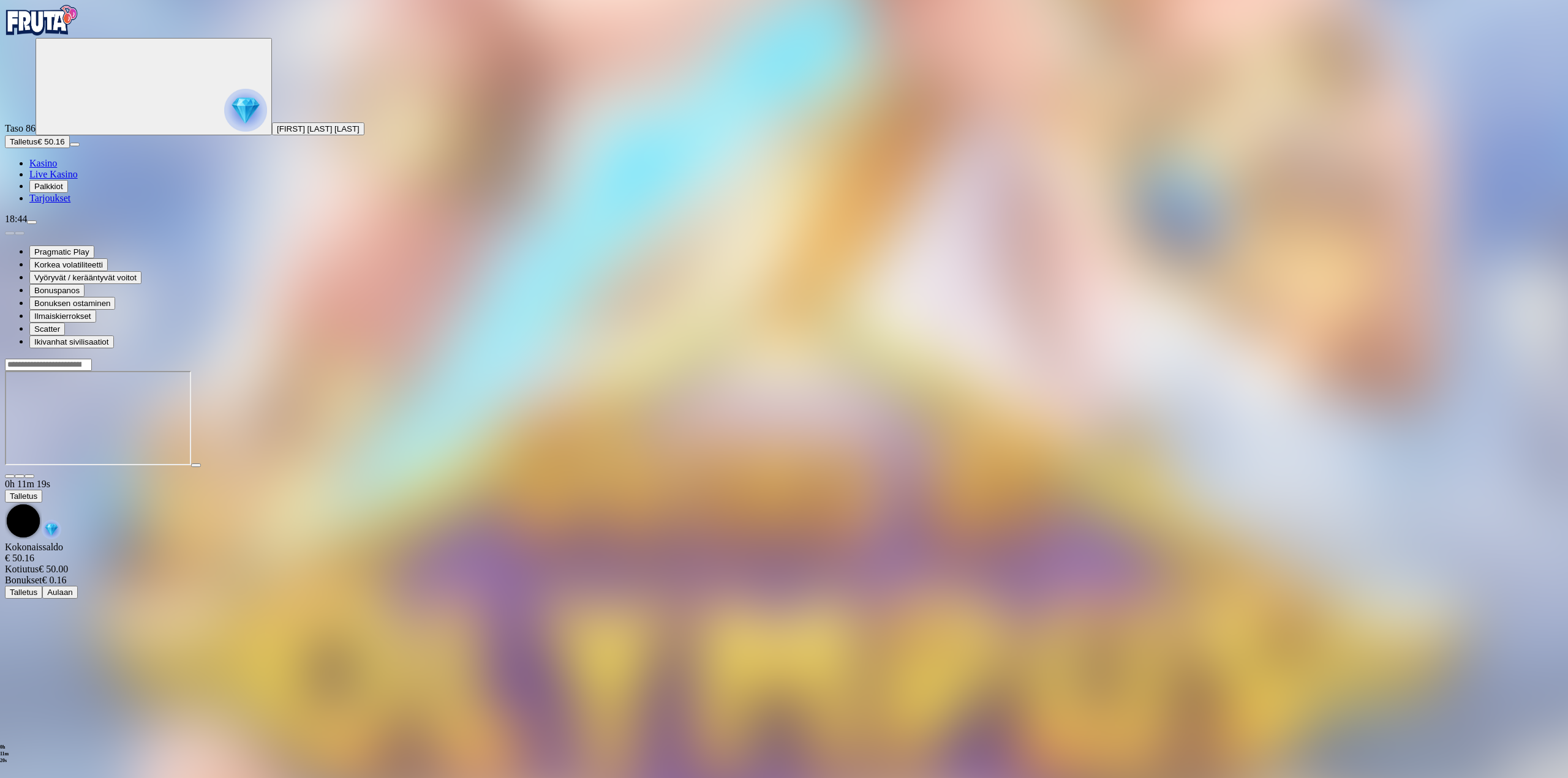 click on "0h 11m 19s Talletus Kokonaissaldo € 50.16 Kotiutus € 50.00 Bonukset € 0.16 Talletus Aulaan" at bounding box center (784, 478) 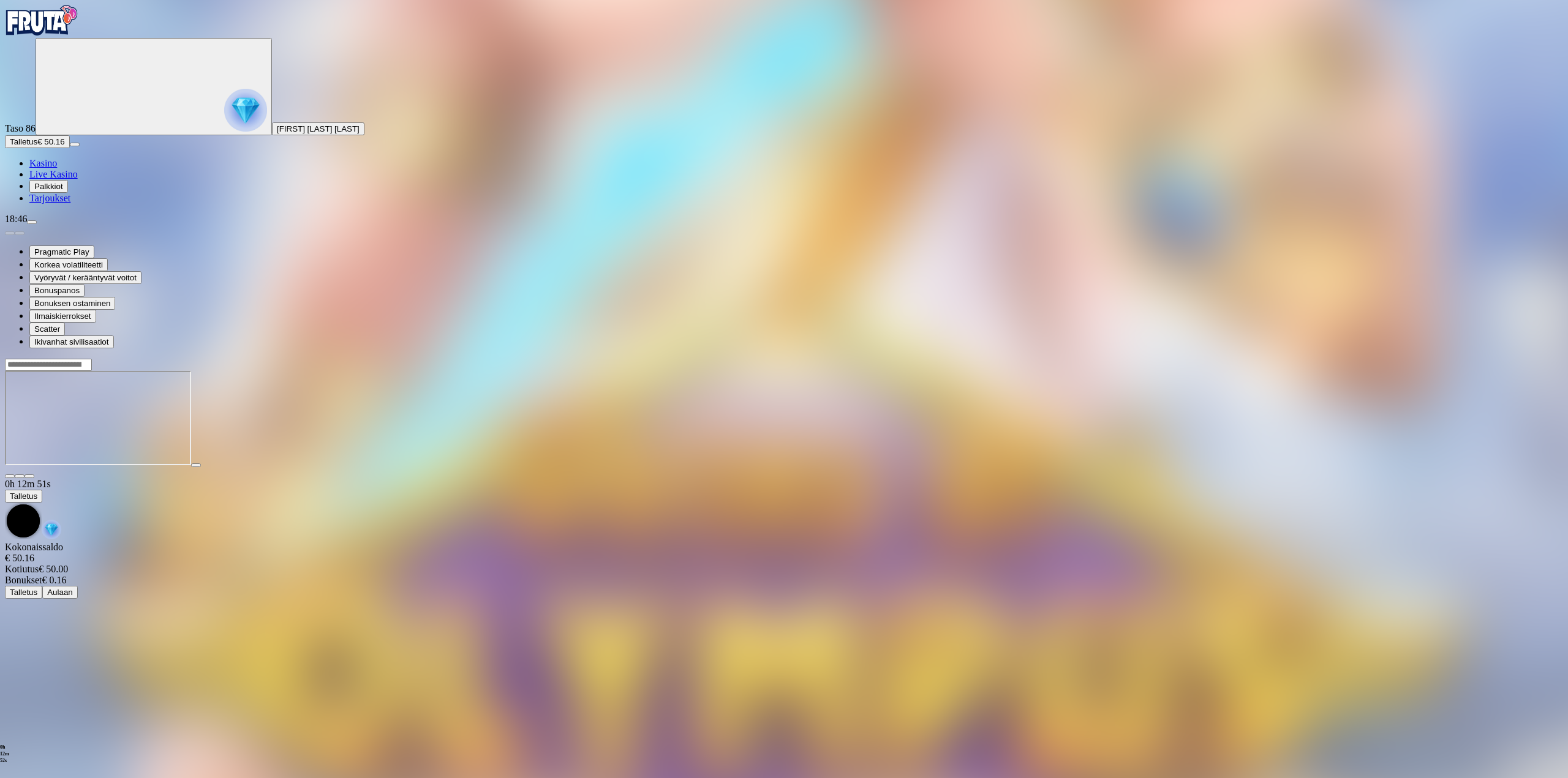 click at bounding box center [784, 418] 